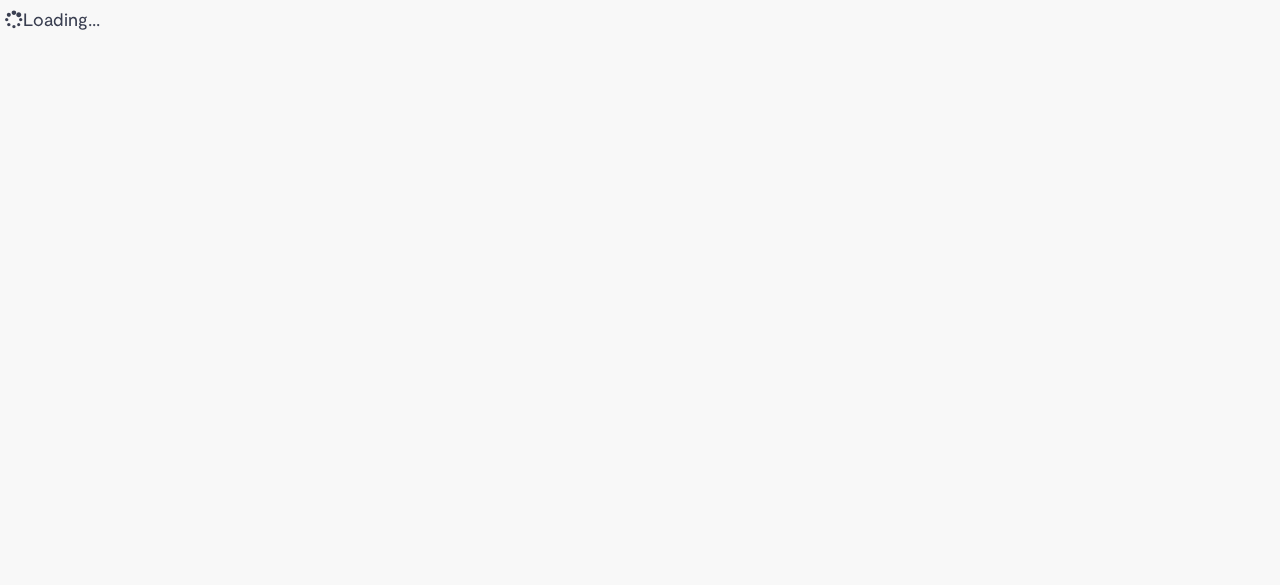 scroll, scrollTop: 0, scrollLeft: 0, axis: both 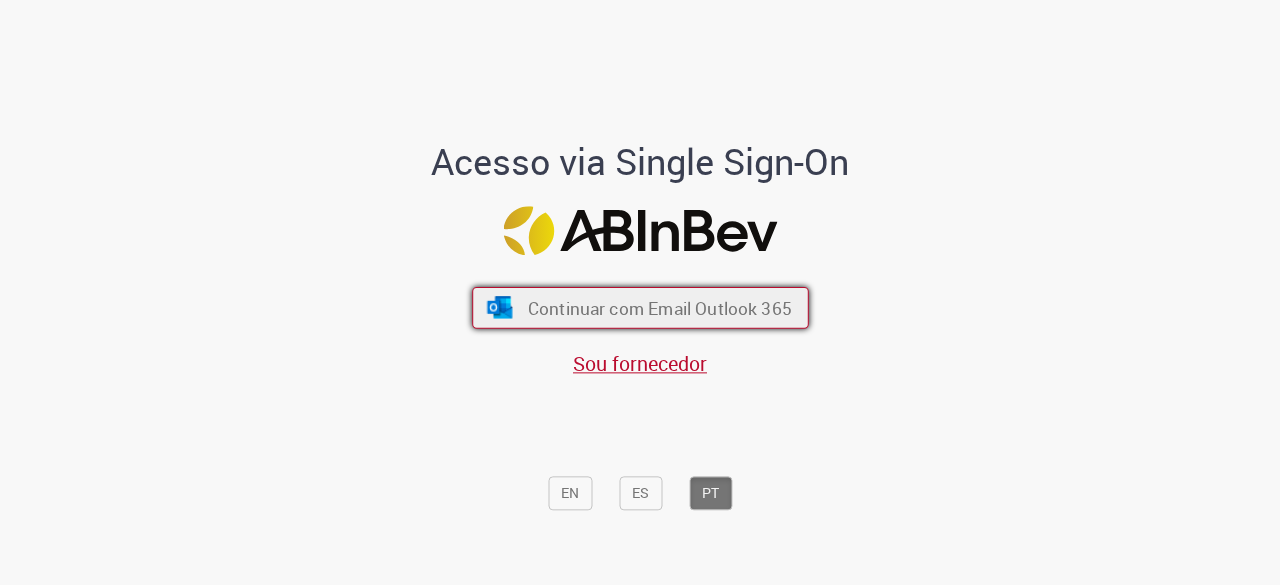 click on "Continuar com Email Outlook 365" at bounding box center (640, 308) 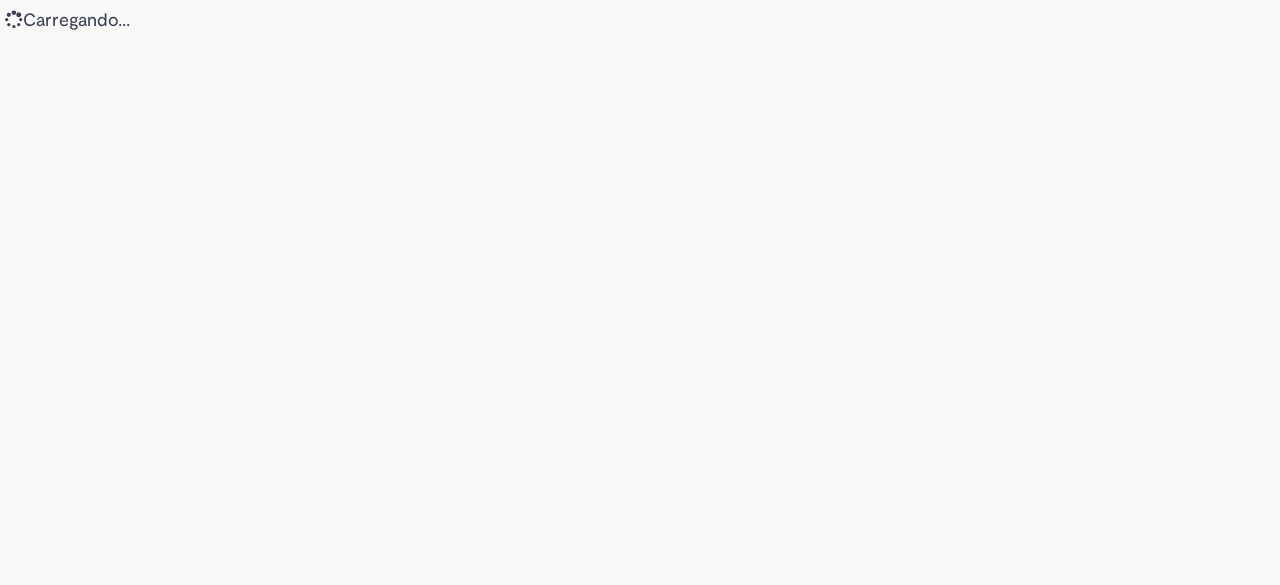 scroll, scrollTop: 0, scrollLeft: 0, axis: both 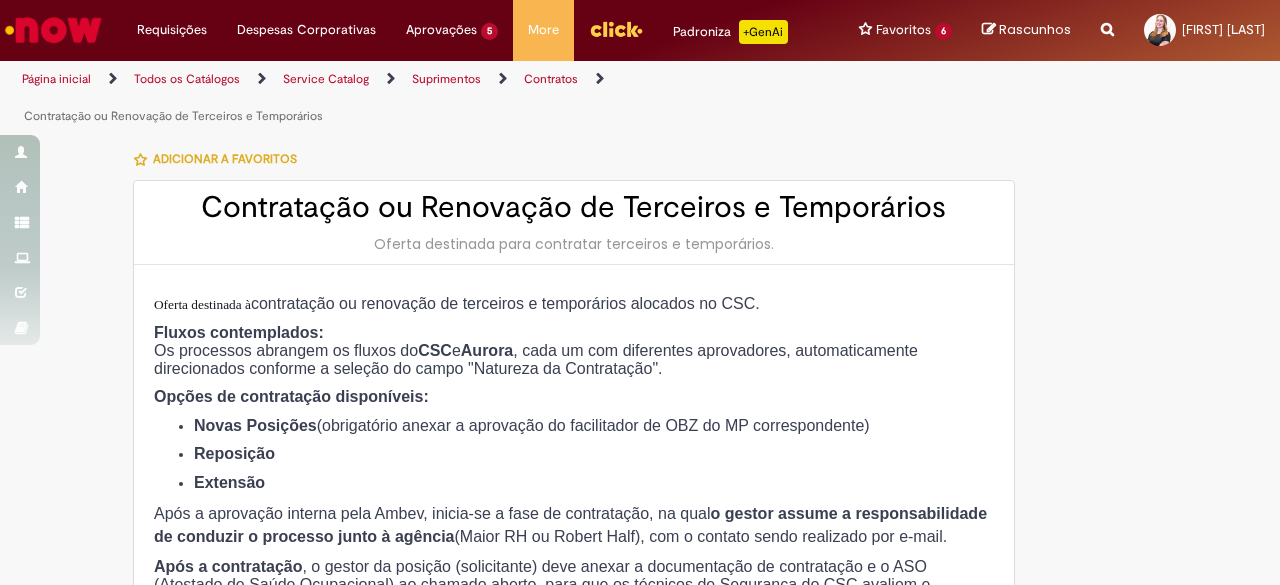 type on "********" 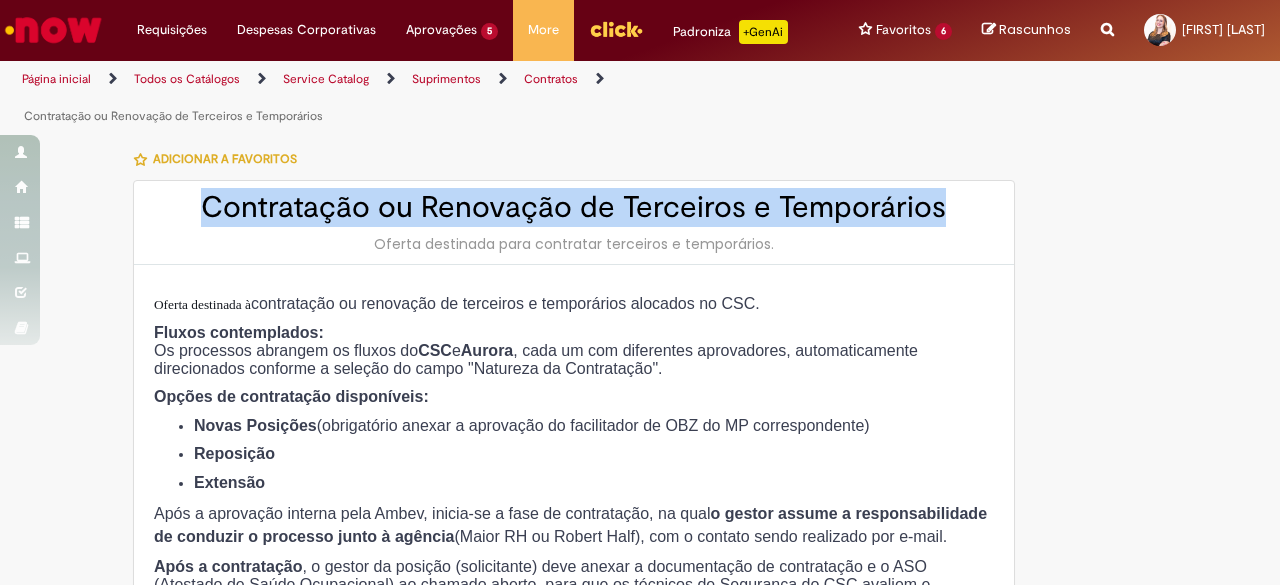 drag, startPoint x: 204, startPoint y: 207, endPoint x: 974, endPoint y: 201, distance: 770.0234 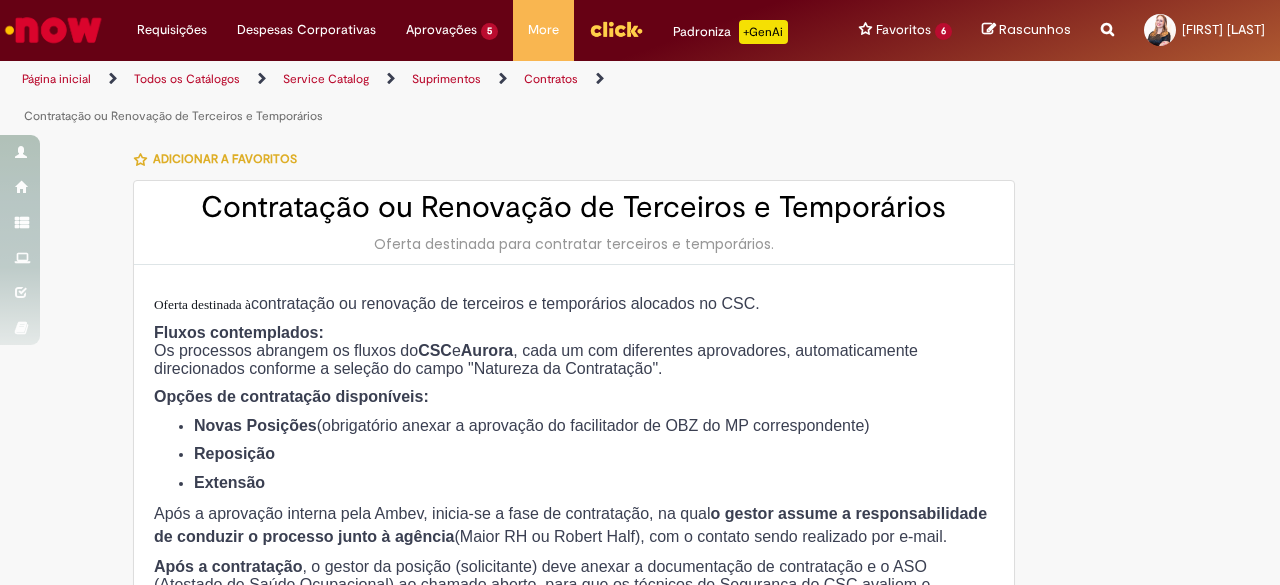 click on "Oferta destinada para contratar terceiros e temporários." at bounding box center (574, 244) 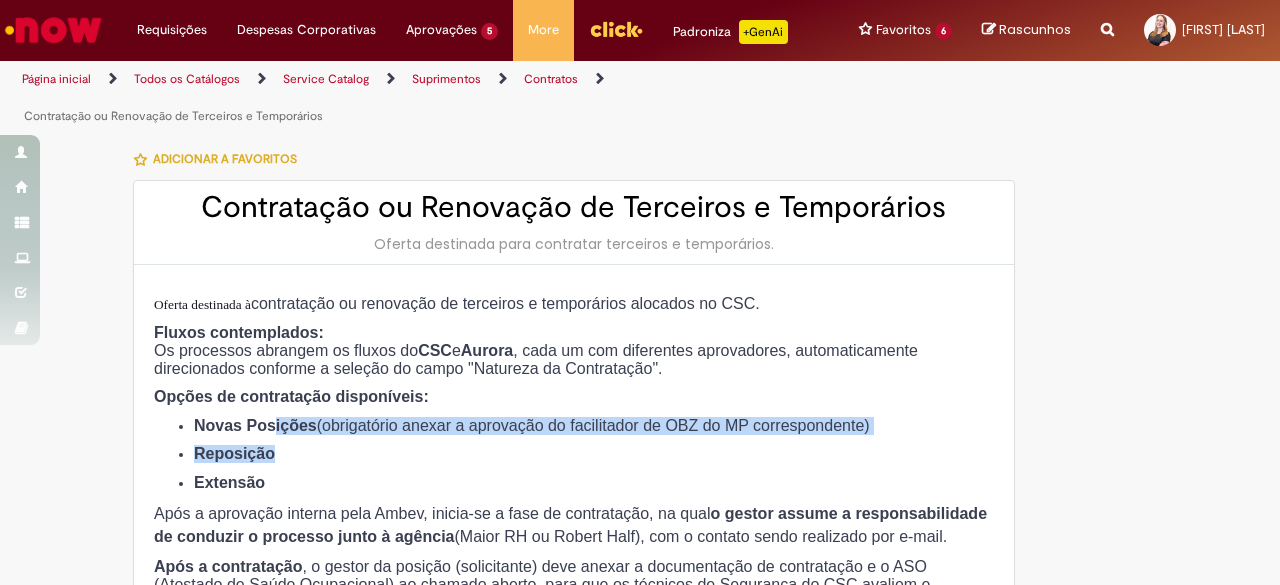 drag, startPoint x: 250, startPoint y: 436, endPoint x: 604, endPoint y: 480, distance: 356.72397 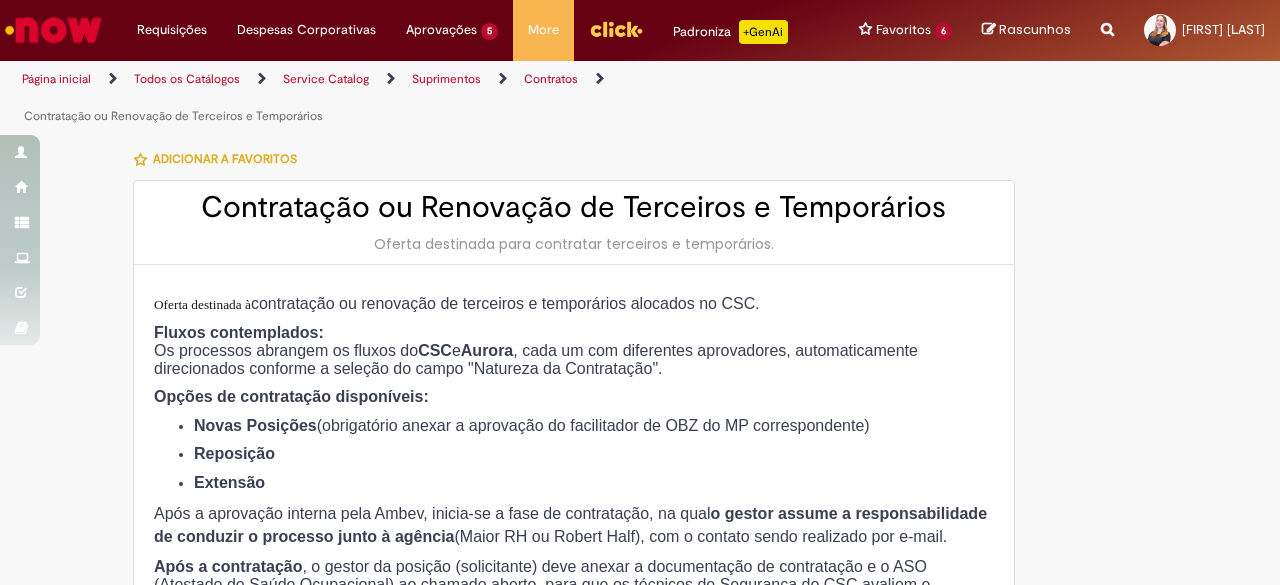 click on "Extensão" at bounding box center [594, 483] 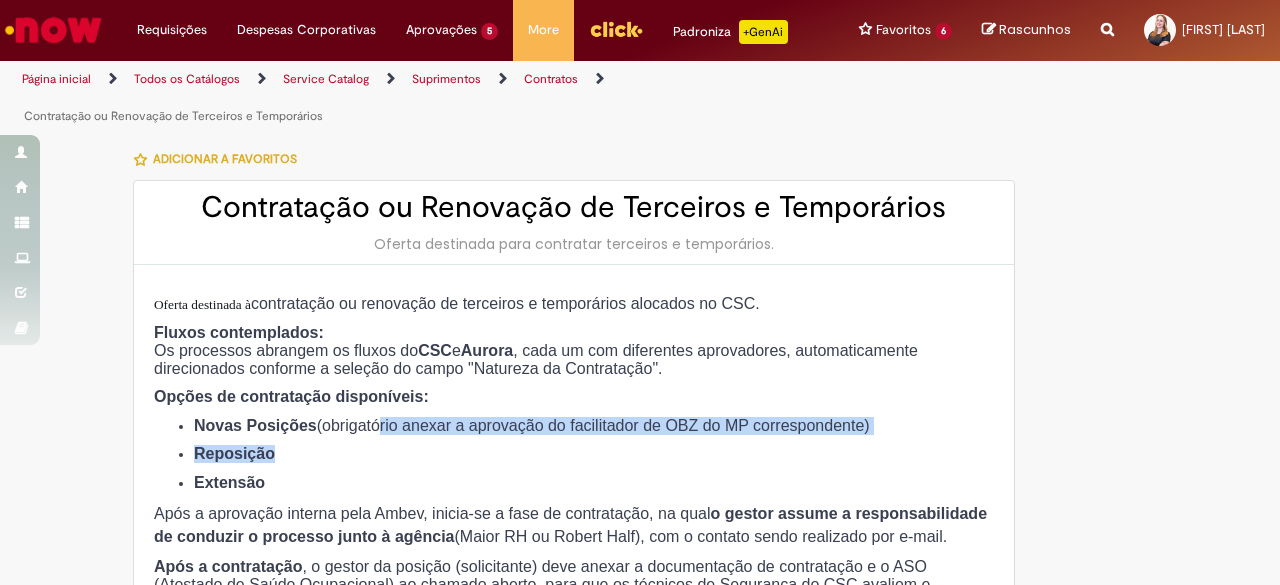 drag, startPoint x: 340, startPoint y: 429, endPoint x: 682, endPoint y: 455, distance: 342.98688 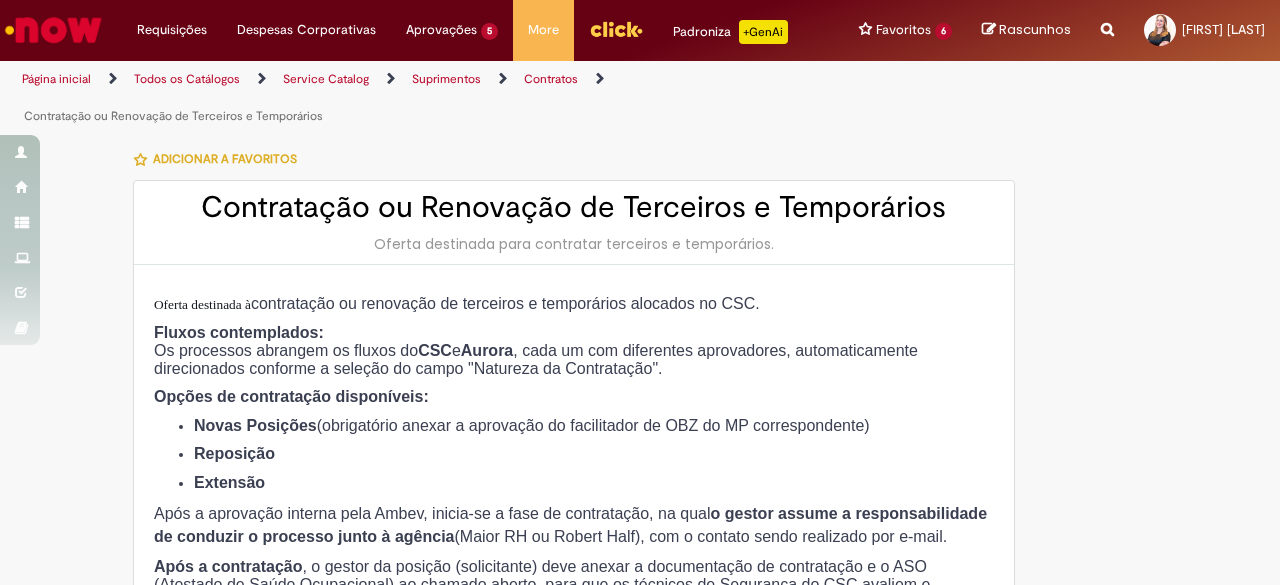 click on "Após a aprovação interna pela Ambev, inicia-se a fase de contratação, na qual o gestor assume a responsabilidade de conduzir o processo junto à agência (Maior RH ou Robert Half), com o contato sendo realizado por e-mail." at bounding box center [570, 525] 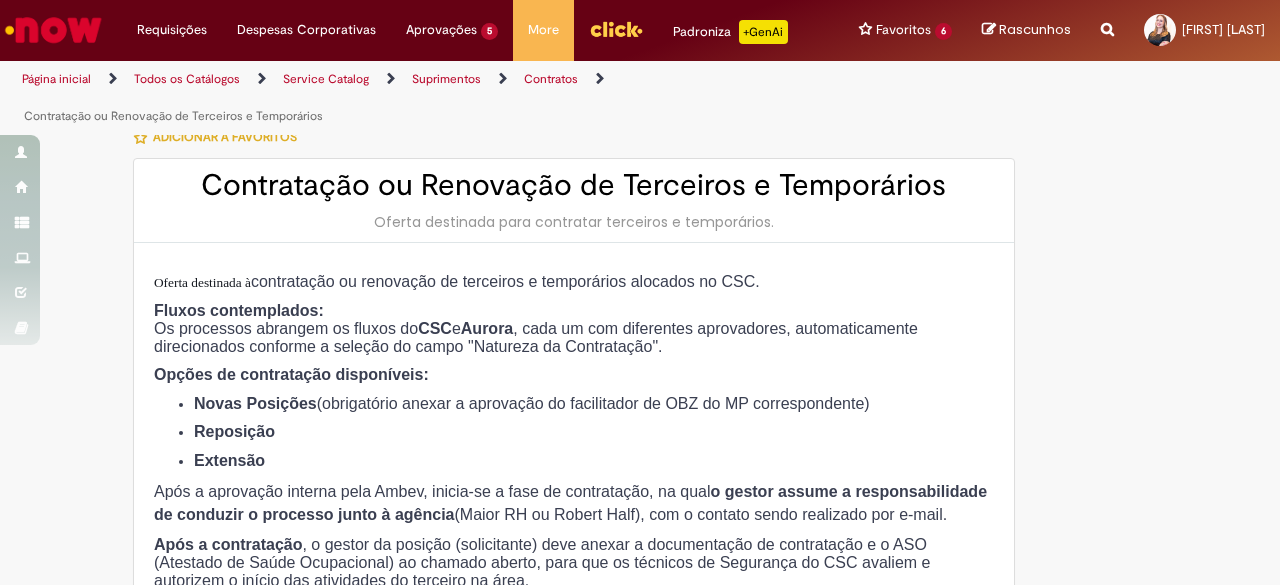 scroll, scrollTop: 0, scrollLeft: 0, axis: both 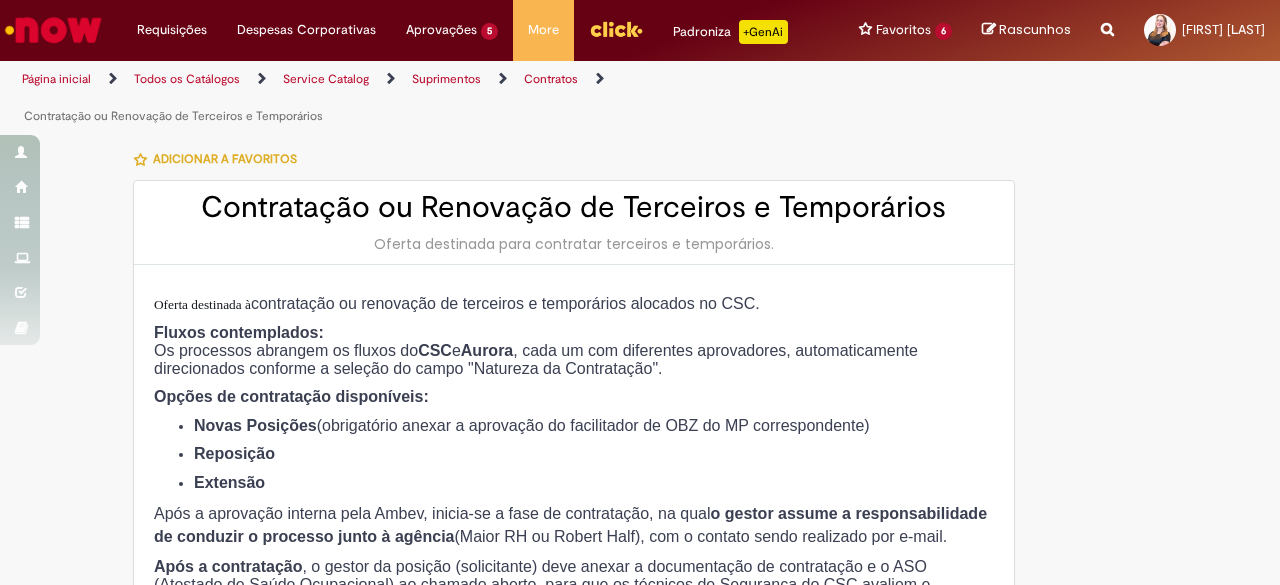 click on "Fluxos contemplados: Os processos abrangem os fluxos do  CSC  e  Aurora , cada um com diferentes aprovadores, automaticamente direcionados conforme a seleção do campo "Natureza da Contratação"." at bounding box center [574, 351] 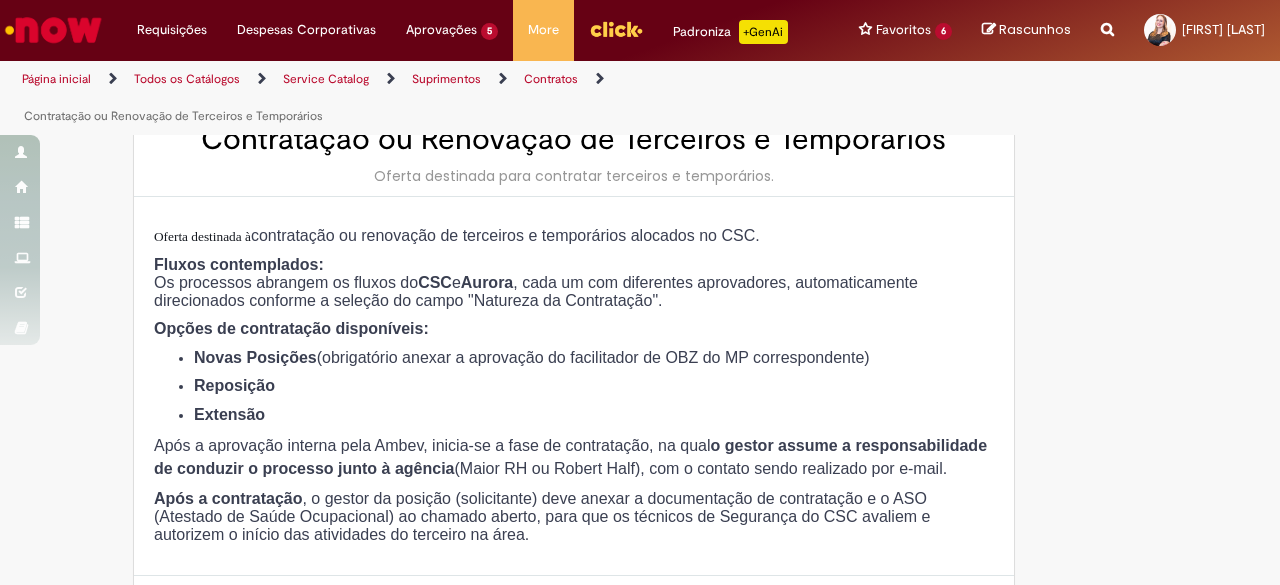 scroll, scrollTop: 100, scrollLeft: 0, axis: vertical 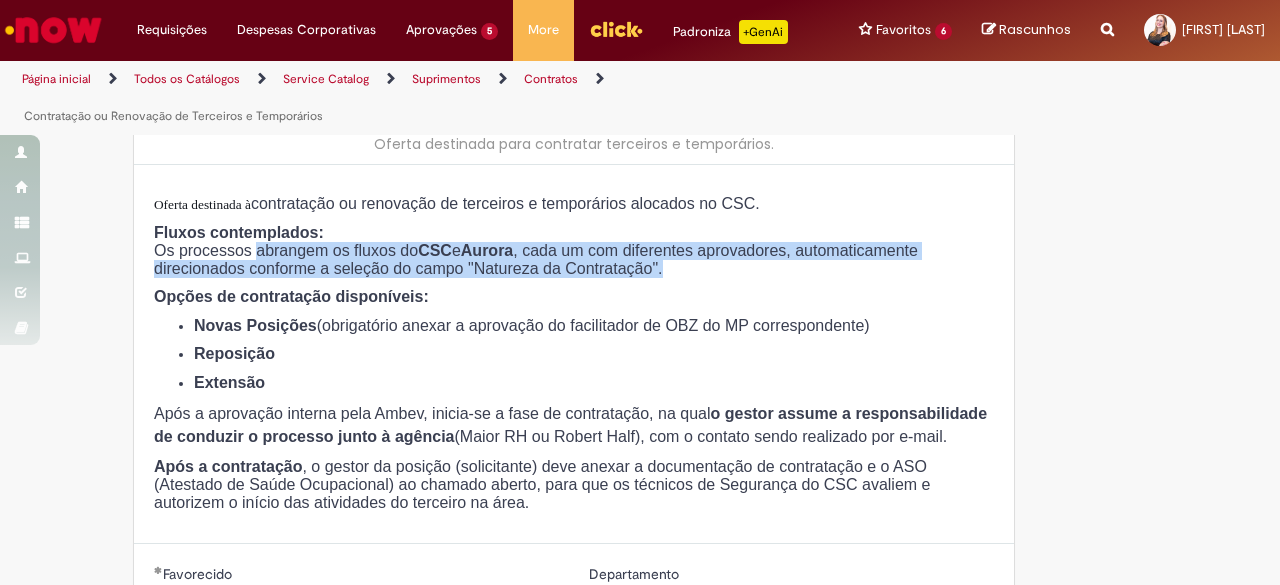 drag, startPoint x: 235, startPoint y: 258, endPoint x: 610, endPoint y: 264, distance: 375.048 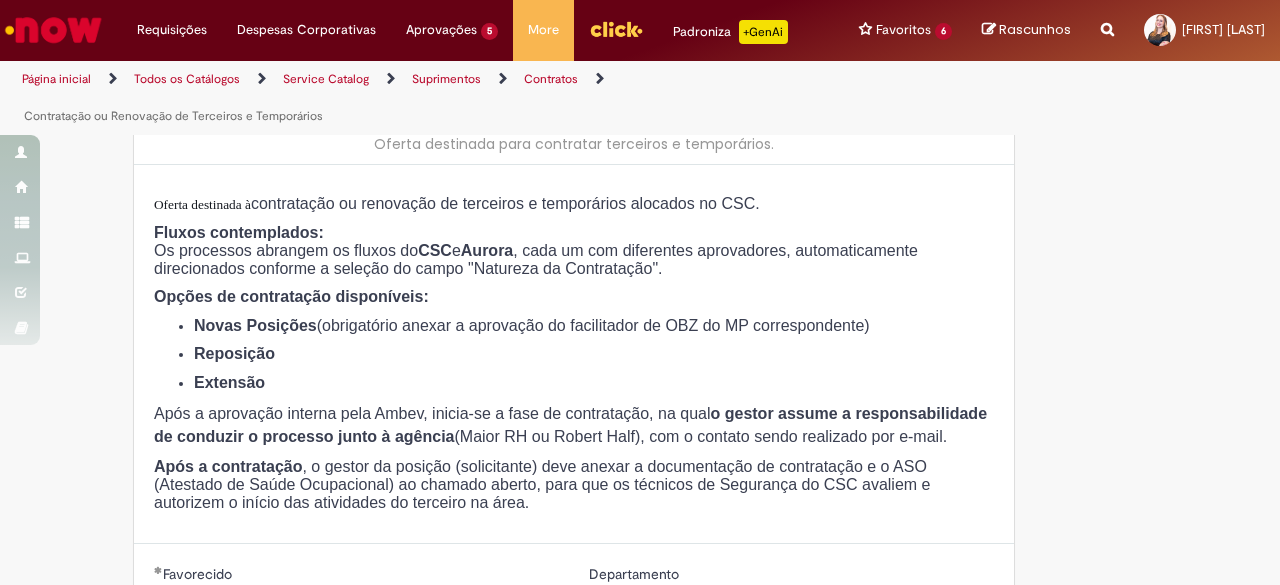 click on "Oferta destinada à contratação ou renovação de terceiros e temporários alocados no CSC. Fluxos contemplados: Os processos abrangem os fluxos do CSC e Aurora , cada um com diferentes aprovadores, automaticamente direcionados conforme a seleção do campo "Natureza da Contratação". Opções de contratação disponíveis: Novas Posições (obrigatório anexar a aprovação do facilitador de OBZ do MP correspondente) Reposição Extensão Após a aprovação interna pela Ambev, inicia-se a fase de contratação, na qual o gestor assume a responsabilidade de conduzir o processo junto à agência (Maior RH ou Robert Half), com o contato sendo realizado por e-mail. Após a contratação , o gestor da posição (solicitante) deve anexar a documentação de contratação e o ASO (Atestado de Saúde Ocupacional) ao chamado aberto, para que os técnicos de Segurança do CSC avaliem e autorizem o início das atividades do terceiro na área." at bounding box center (574, 354) 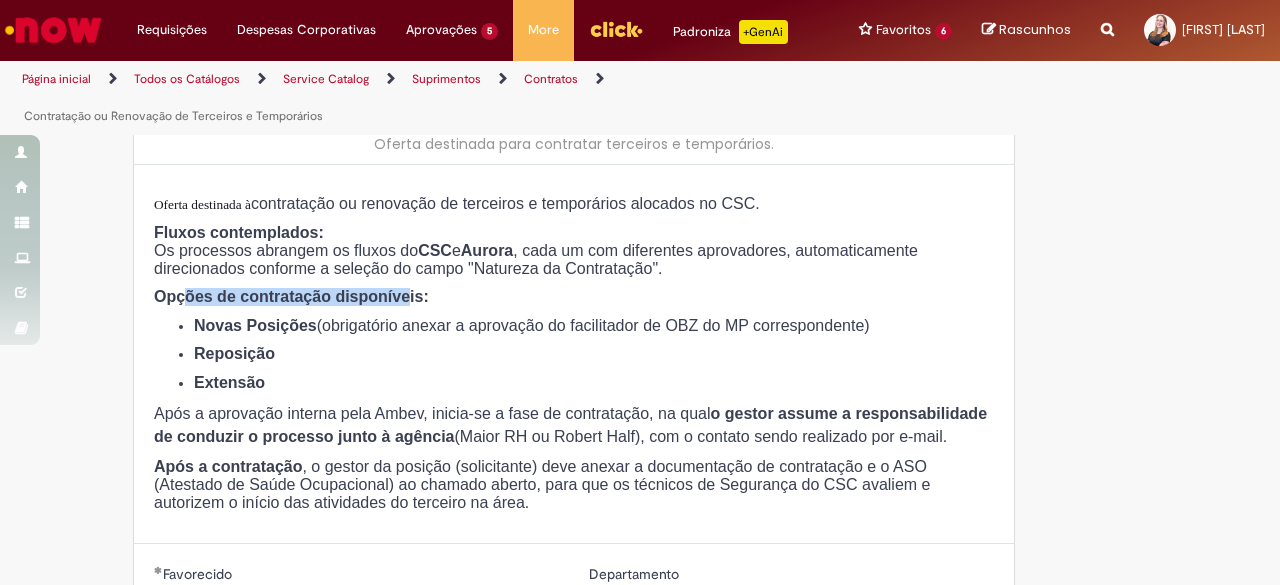 drag, startPoint x: 182, startPoint y: 302, endPoint x: 362, endPoint y: 291, distance: 180.3358 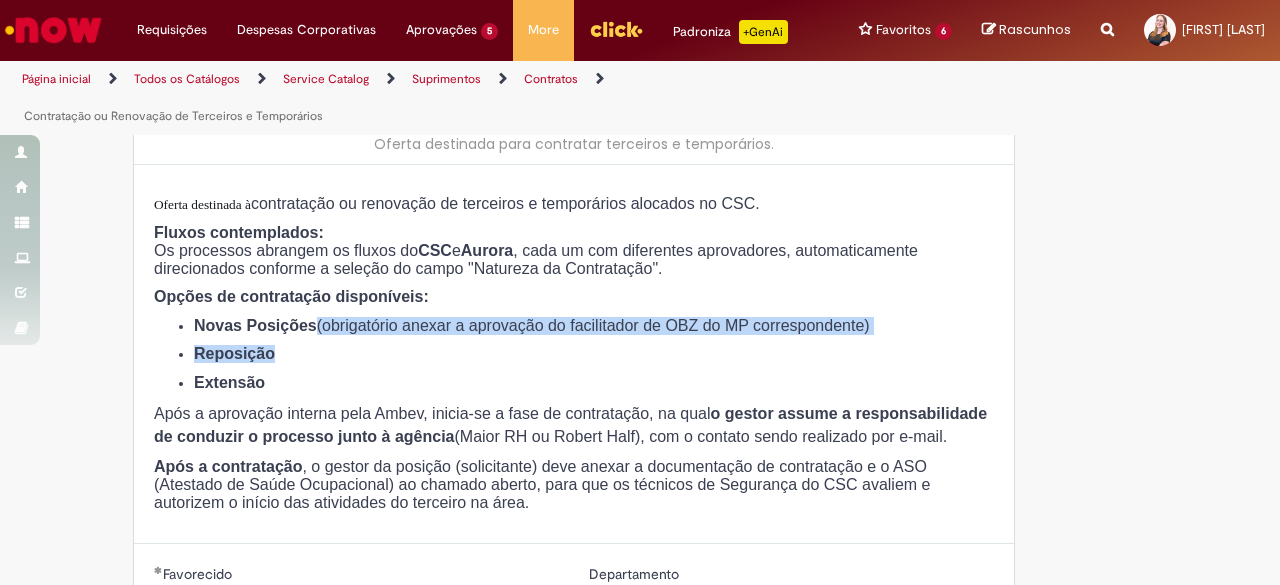drag, startPoint x: 284, startPoint y: 333, endPoint x: 741, endPoint y: 345, distance: 457.15753 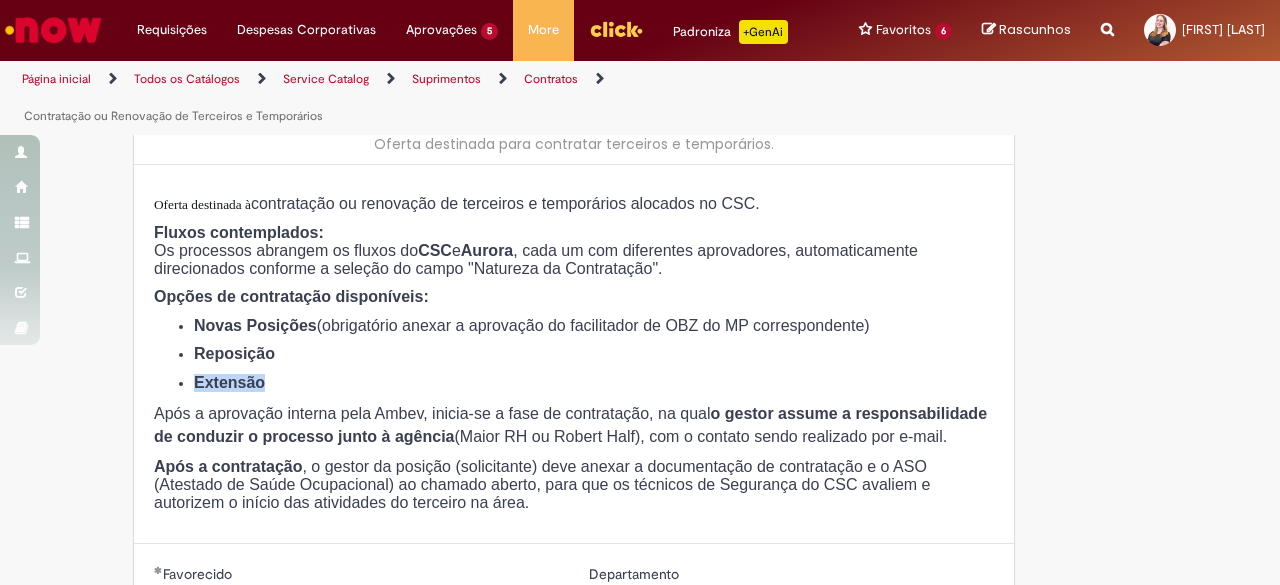 drag, startPoint x: 182, startPoint y: 393, endPoint x: 254, endPoint y: 393, distance: 72 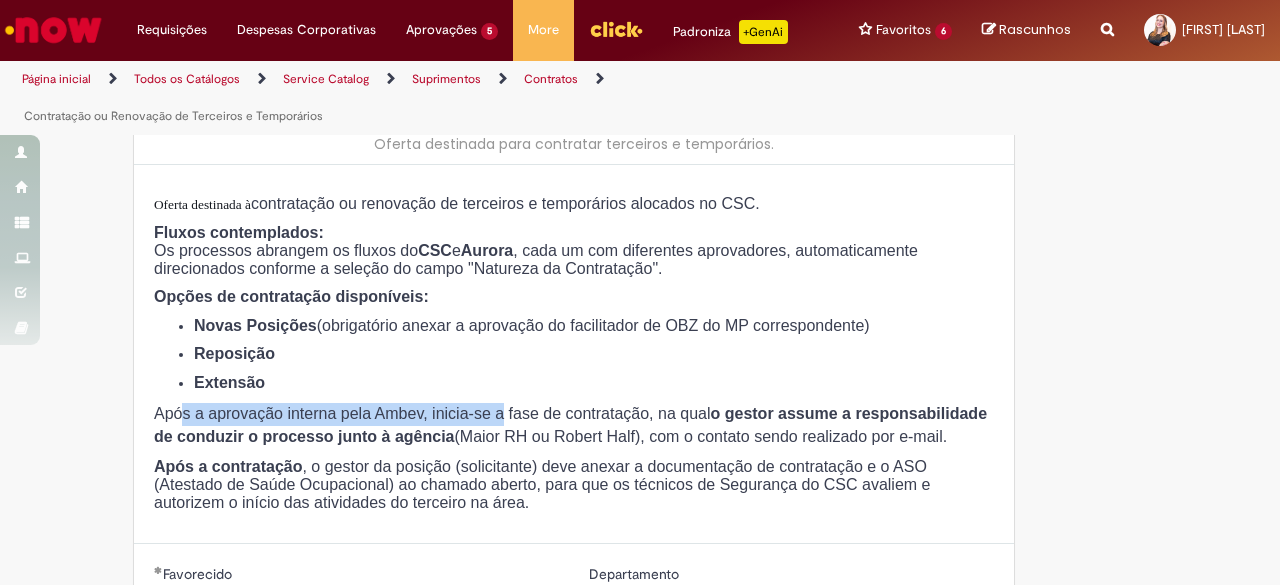 drag, startPoint x: 174, startPoint y: 421, endPoint x: 462, endPoint y: 409, distance: 288.24988 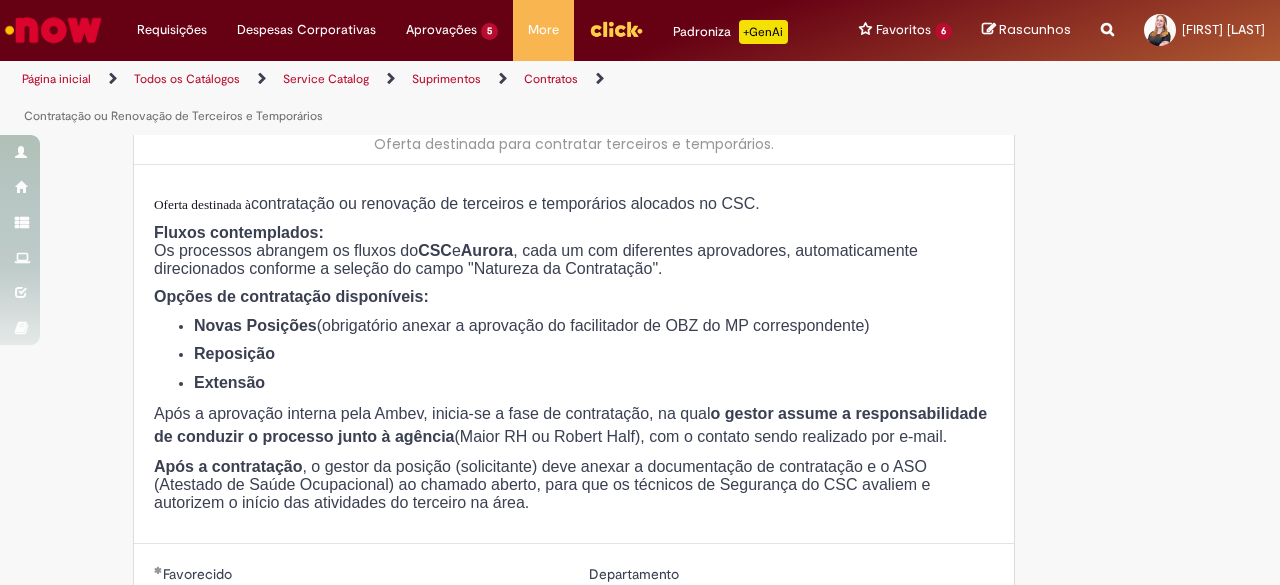 click on "Reposição" at bounding box center (594, 354) 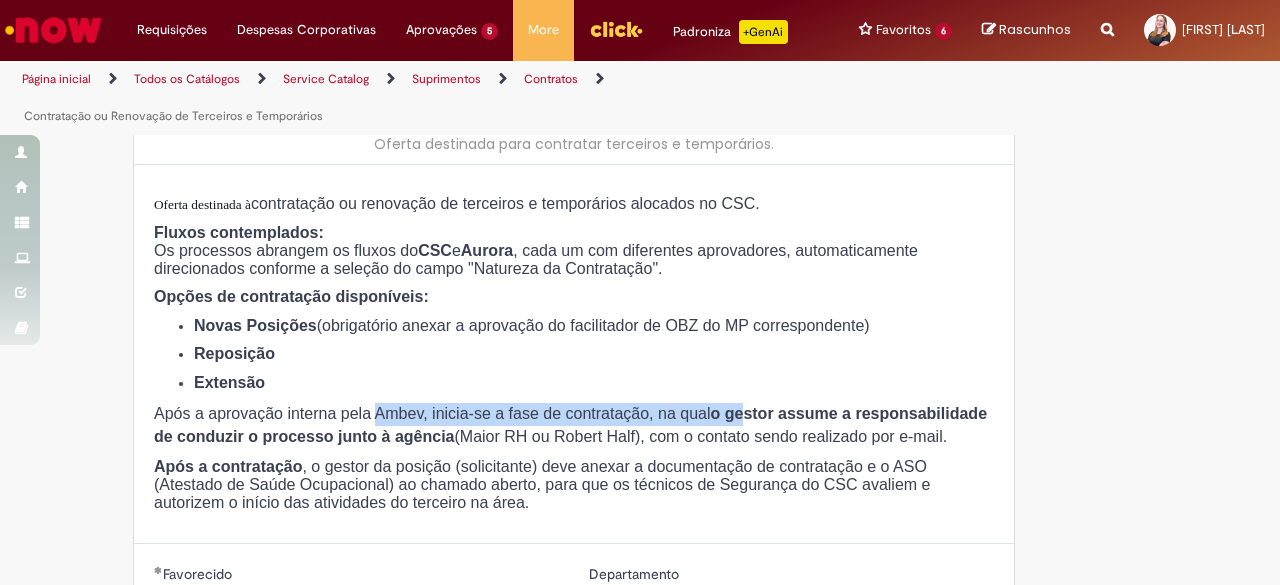 drag, startPoint x: 350, startPoint y: 417, endPoint x: 678, endPoint y: 429, distance: 328.21945 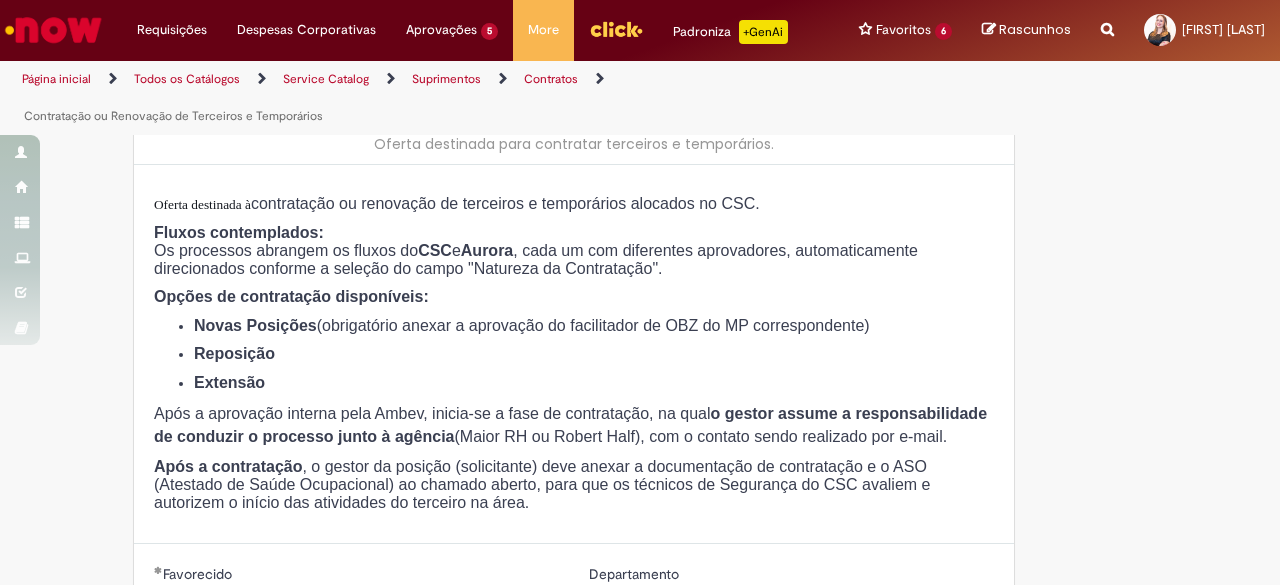 drag, startPoint x: 474, startPoint y: 488, endPoint x: 419, endPoint y: 493, distance: 55.226807 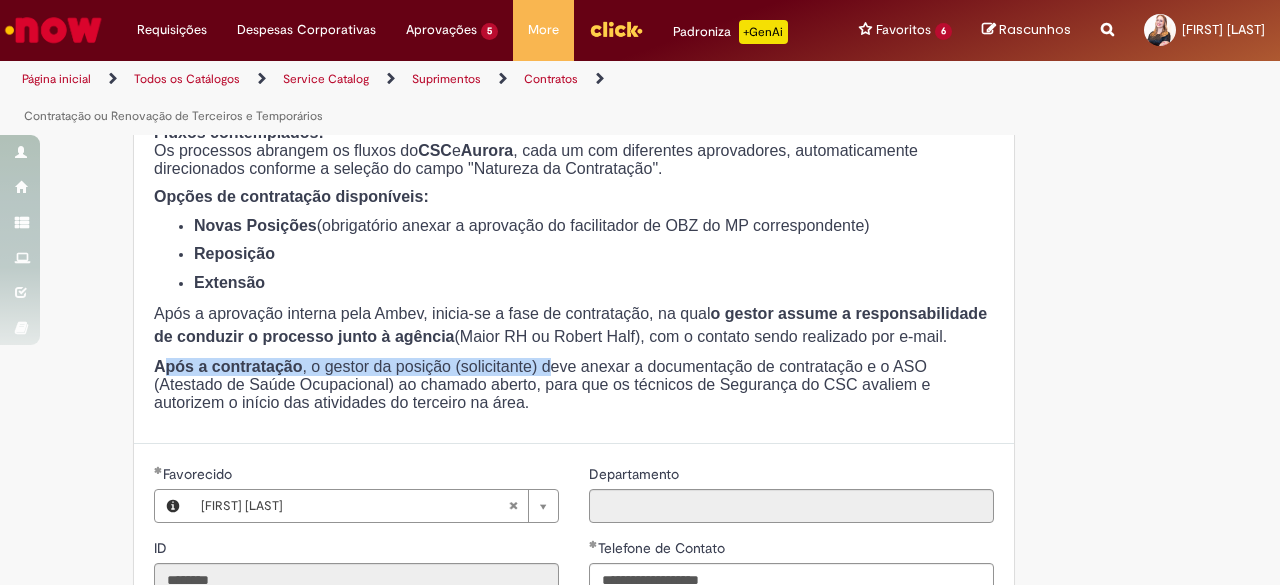 drag, startPoint x: 152, startPoint y: 377, endPoint x: 494, endPoint y: 384, distance: 342.07162 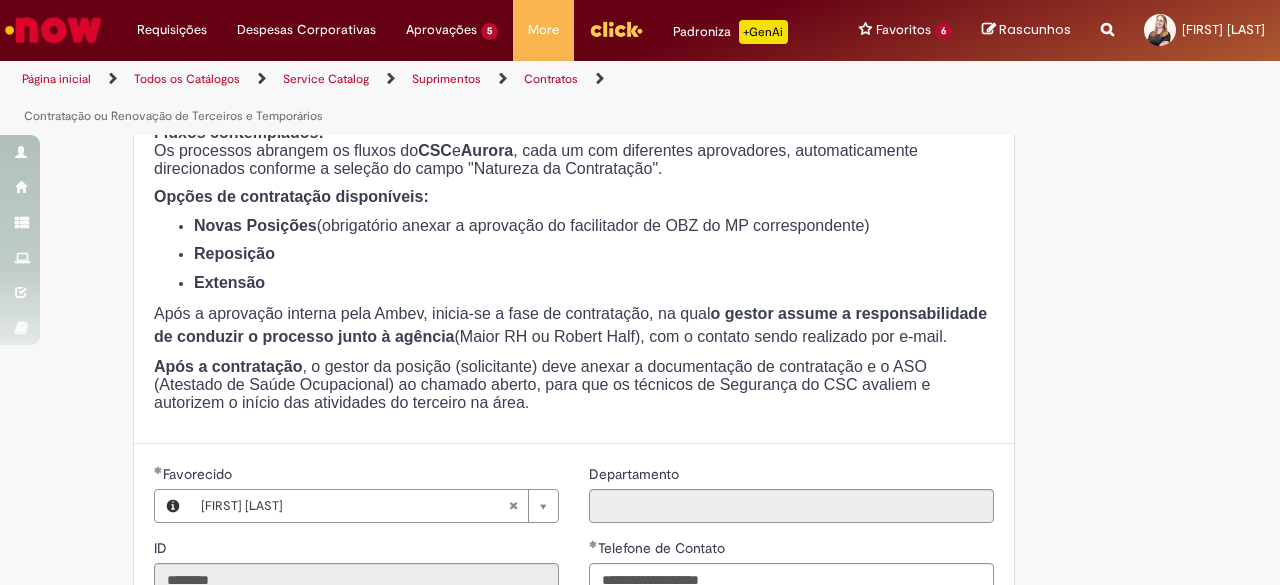 click on "Após a contratação , o gestor da posição (solicitante) deve anexar a documentação de contratação e o ASO (Atestado de Saúde Ocupacional) ao chamado aberto, para que os técnicos de Segurança do CSC avaliem e autorizem o início das atividades do terceiro na área." at bounding box center (574, 385) 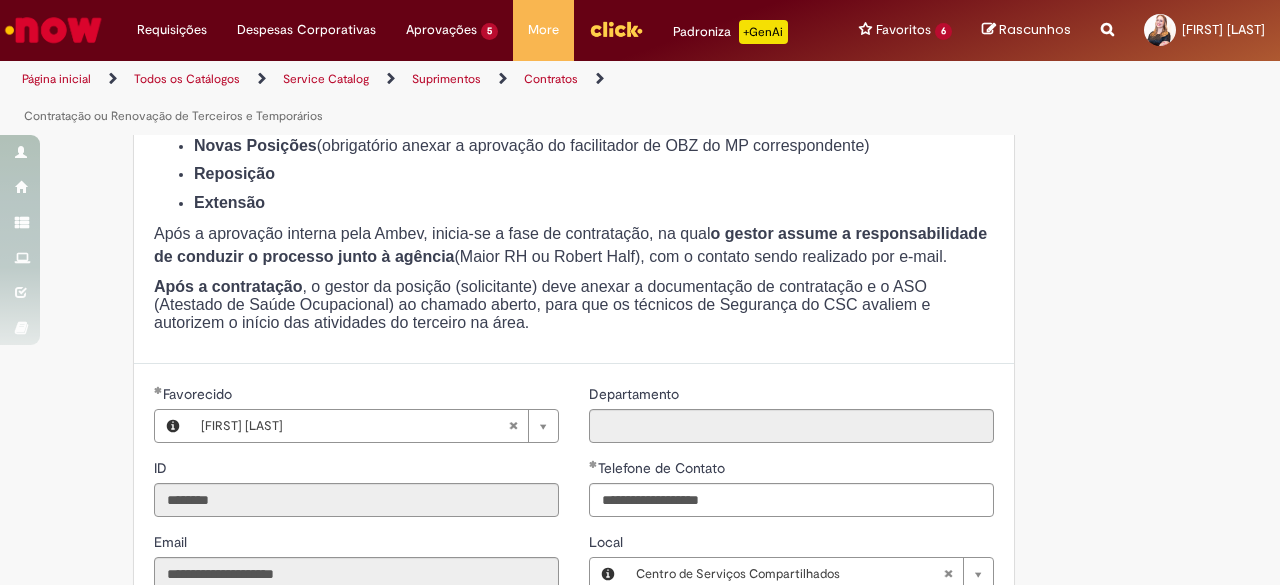 scroll, scrollTop: 0, scrollLeft: 0, axis: both 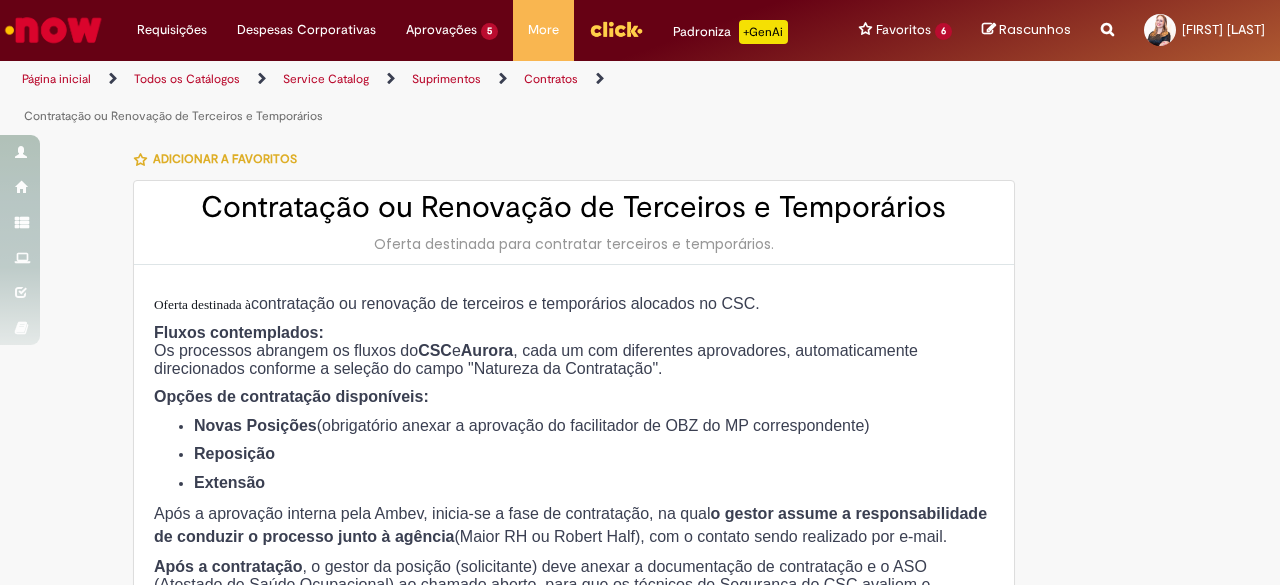 drag, startPoint x: 323, startPoint y: 304, endPoint x: 753, endPoint y: 285, distance: 430.41956 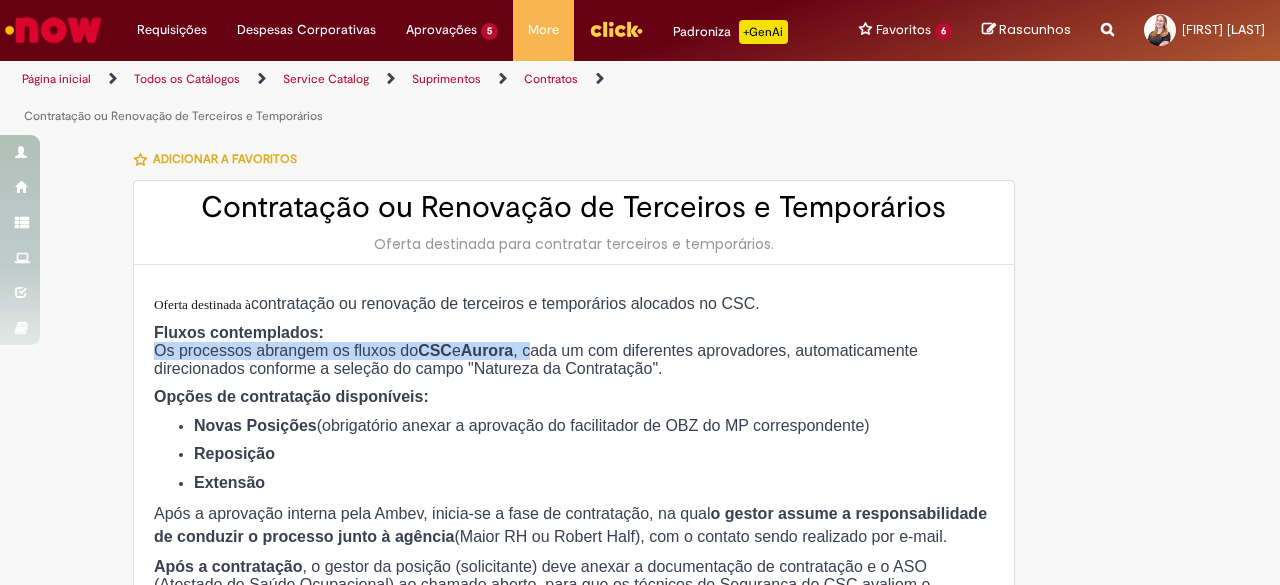 drag, startPoint x: 146, startPoint y: 354, endPoint x: 561, endPoint y: 379, distance: 415.75232 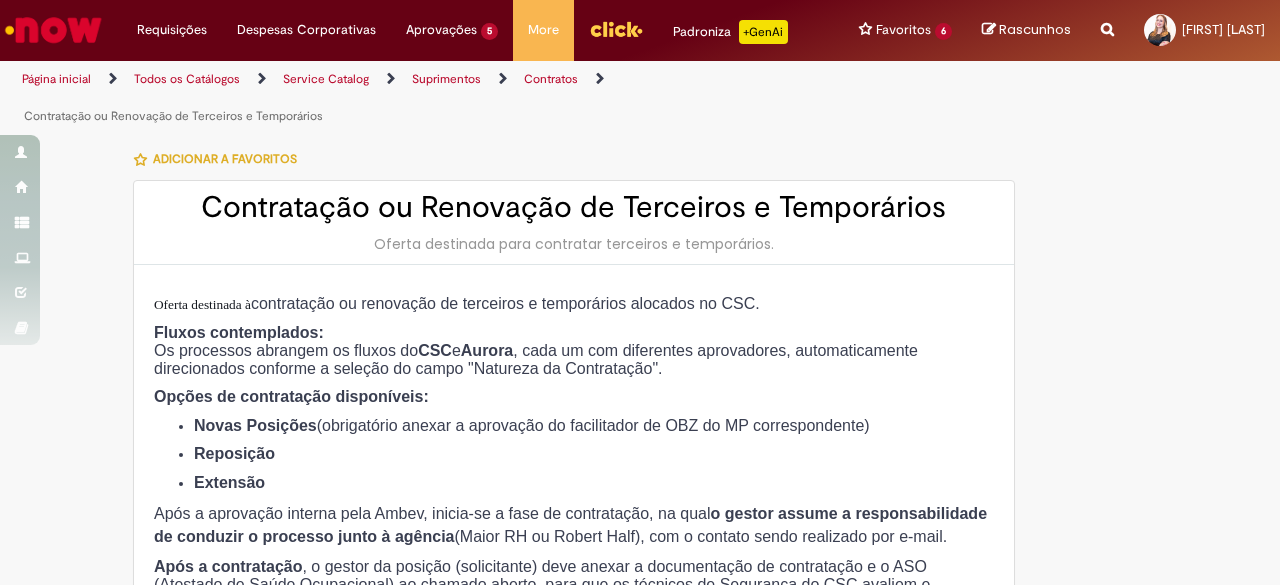 click on "Opções de contratação disponíveis:" at bounding box center (574, 397) 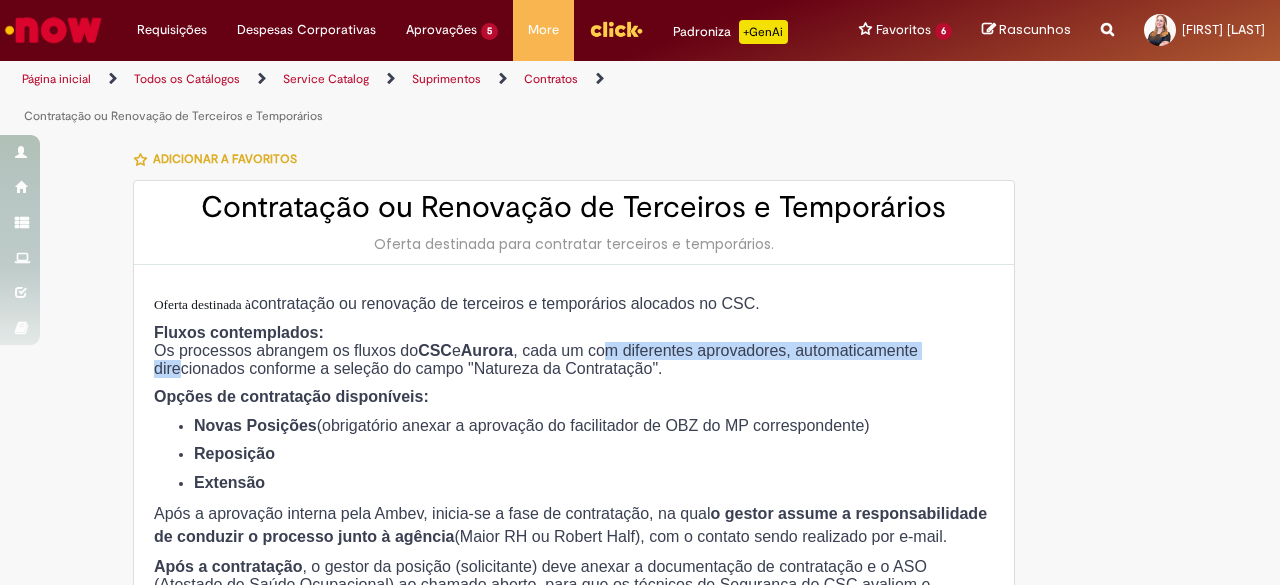 drag, startPoint x: 549, startPoint y: 351, endPoint x: 897, endPoint y: 376, distance: 348.89682 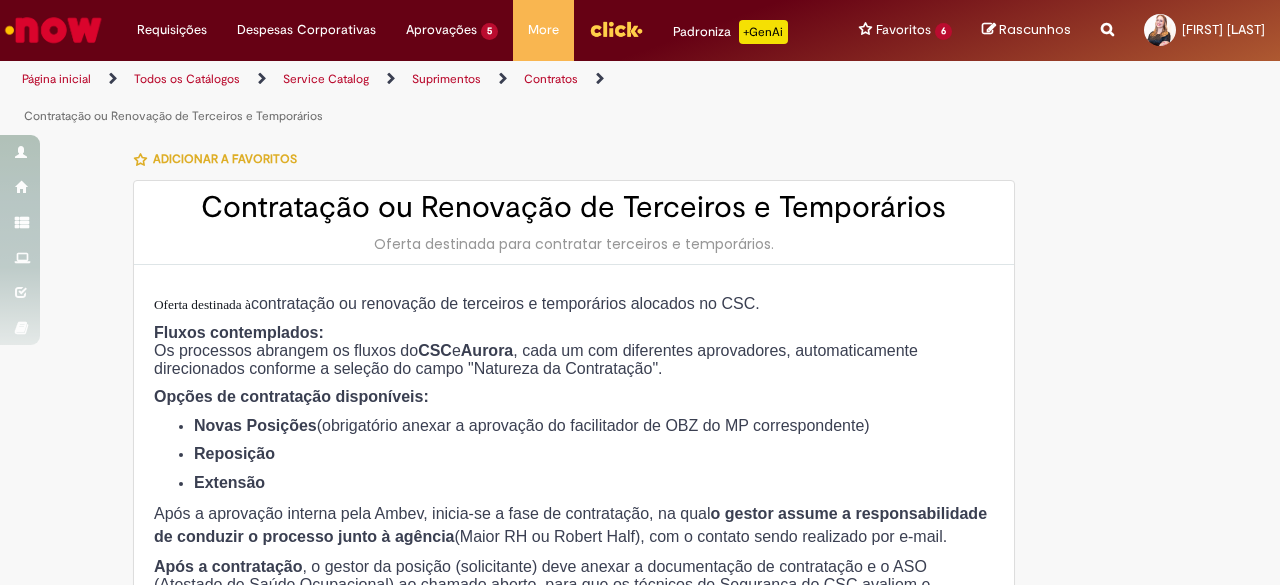click on "Oferta destinada à contratação ou renovação de terceiros e temporários alocados no CSC. Fluxos contemplados: Os processos abrangem os fluxos do CSC e Aurora , cada um com diferentes aprovadores, automaticamente direcionados conforme a seleção do campo "Natureza da Contratação". Opções de contratação disponíveis: Novas Posições (obrigatório anexar a aprovação do facilitador de OBZ do MP correspondente) Reposição Extensão Após a aprovação interna pela Ambev, inicia-se a fase de contratação, na qual o gestor assume a responsabilidade de conduzir o processo junto à agência (Maior RH ou Robert Half), com o contato sendo realizado por e-mail. Após a contratação , o gestor da posição (solicitante) deve anexar a documentação de contratação e o ASO (Atestado de Saúde Ocupacional) ao chamado aberto, para que os técnicos de Segurança do CSC avaliem e autorizem o início das atividades do terceiro na área." at bounding box center (574, 454) 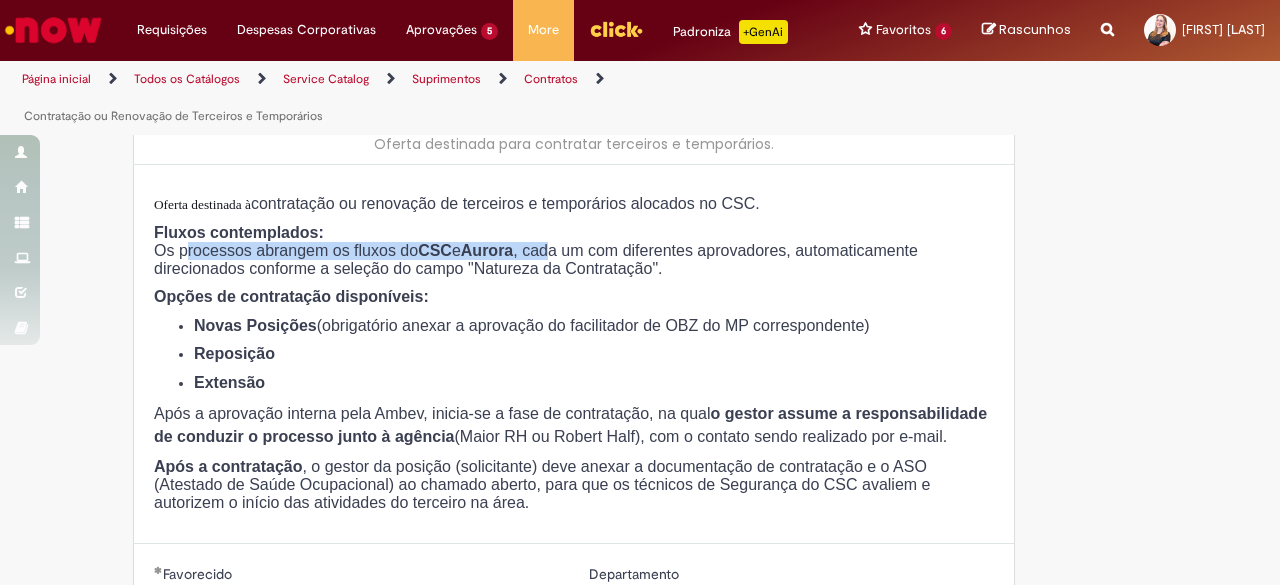 drag, startPoint x: 176, startPoint y: 255, endPoint x: 502, endPoint y: 250, distance: 326.03833 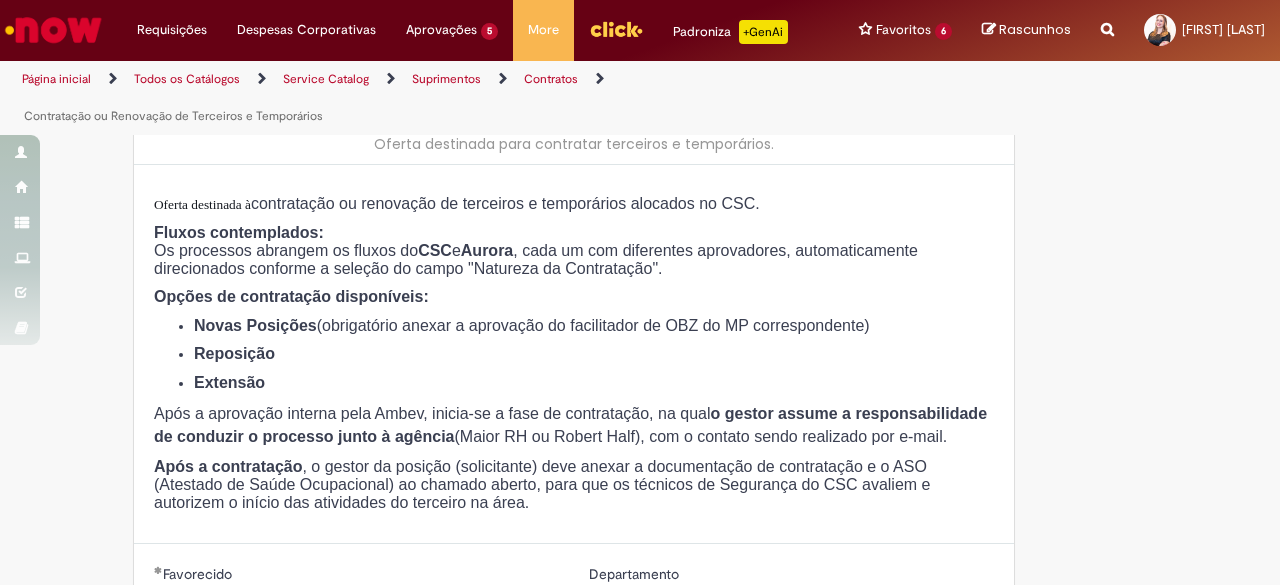 click on "(obrigatório anexar a aprovação do facilitador de OBZ do MP correspondente)" at bounding box center (593, 325) 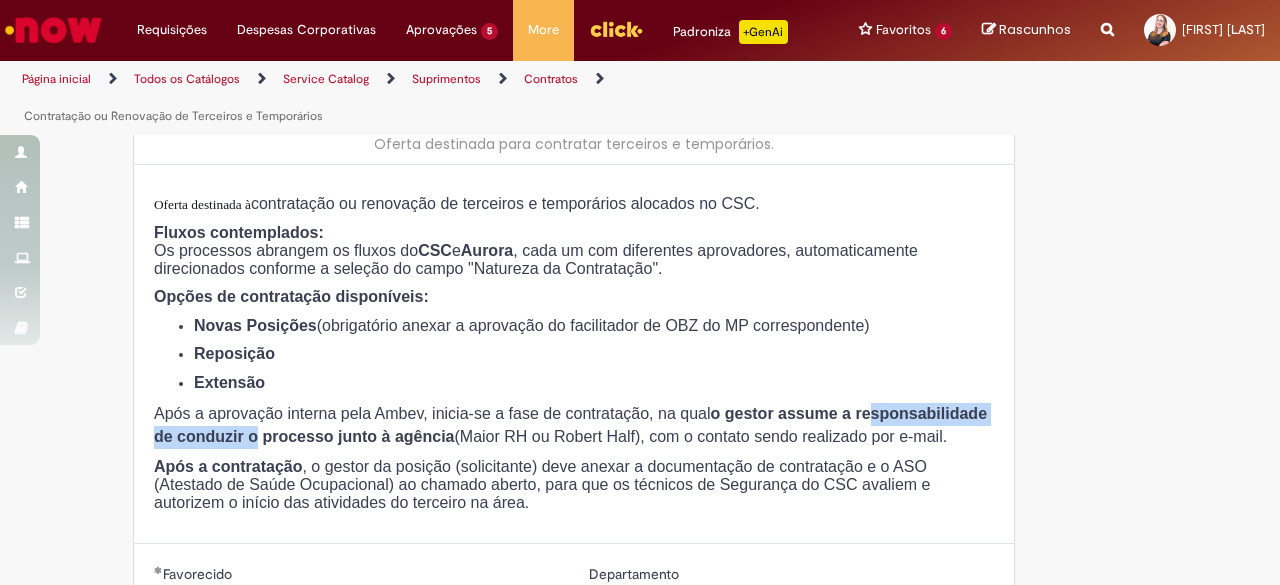 drag, startPoint x: 826, startPoint y: 421, endPoint x: 978, endPoint y: 411, distance: 152.3286 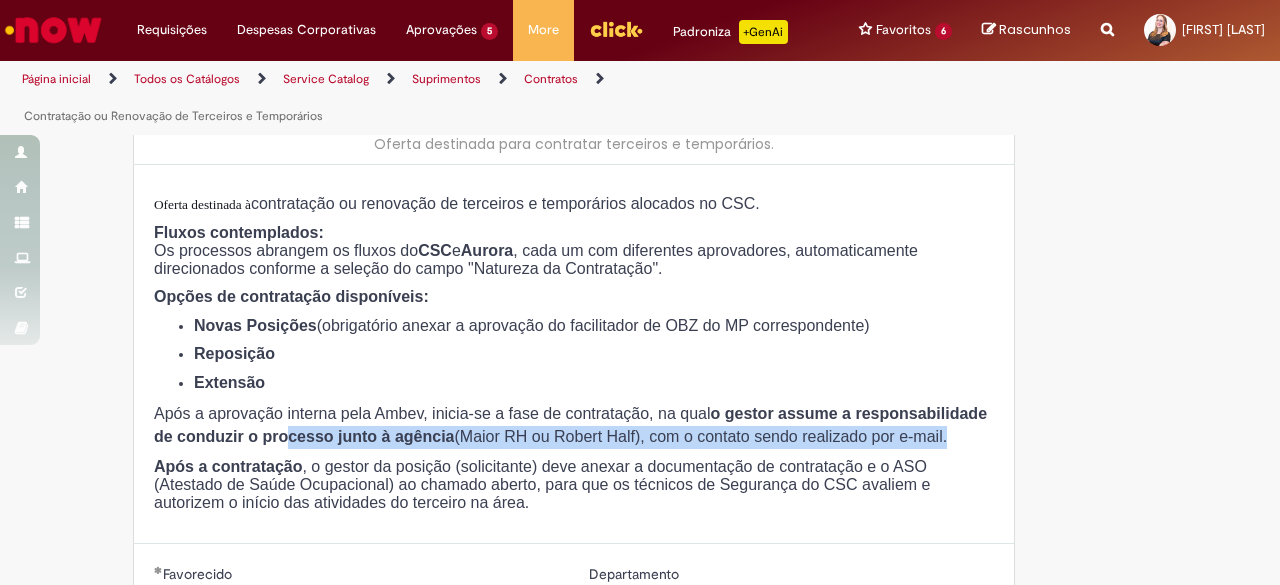 drag, startPoint x: 168, startPoint y: 439, endPoint x: 780, endPoint y: 449, distance: 612.08167 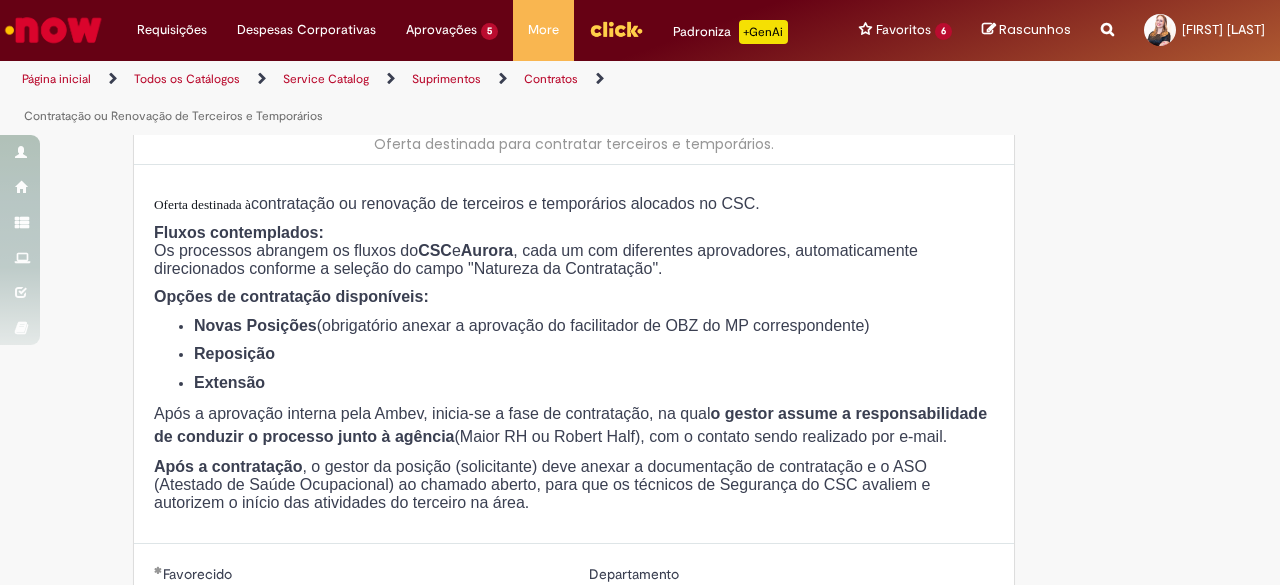 click on "Após a aprovação interna pela Ambev, inicia-se a fase de contratação, na qual o gestor assume a responsabilidade de conduzir o processo junto à agência (Maior RH ou Robert Half), com o contato sendo realizado por e-mail." at bounding box center (574, 426) 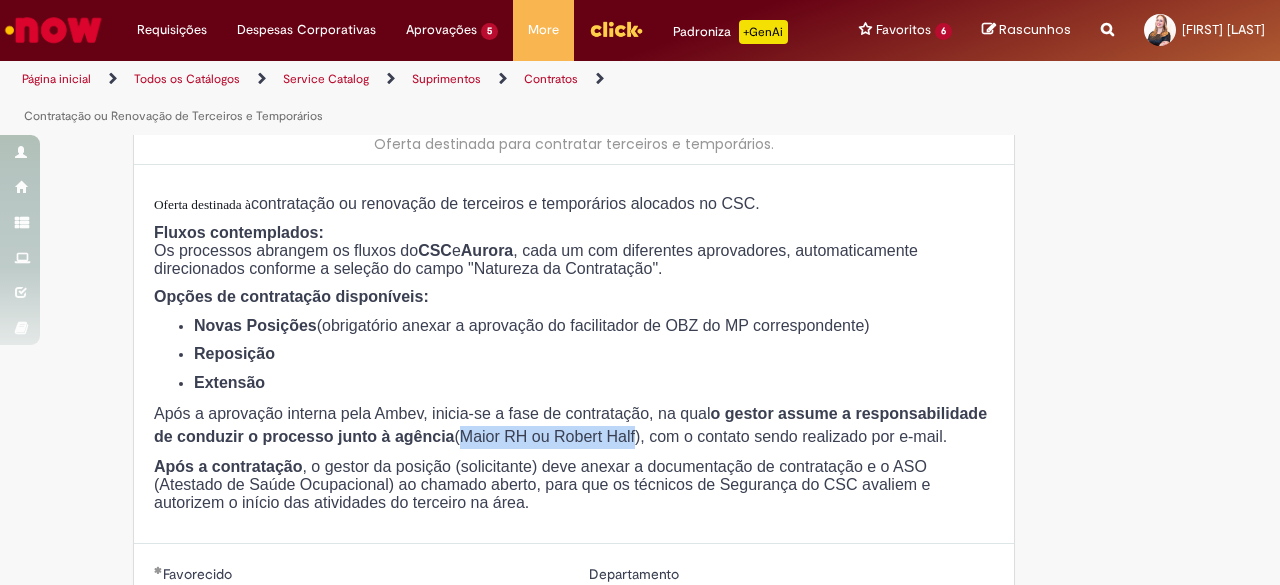 drag, startPoint x: 316, startPoint y: 445, endPoint x: 476, endPoint y: 449, distance: 160.04999 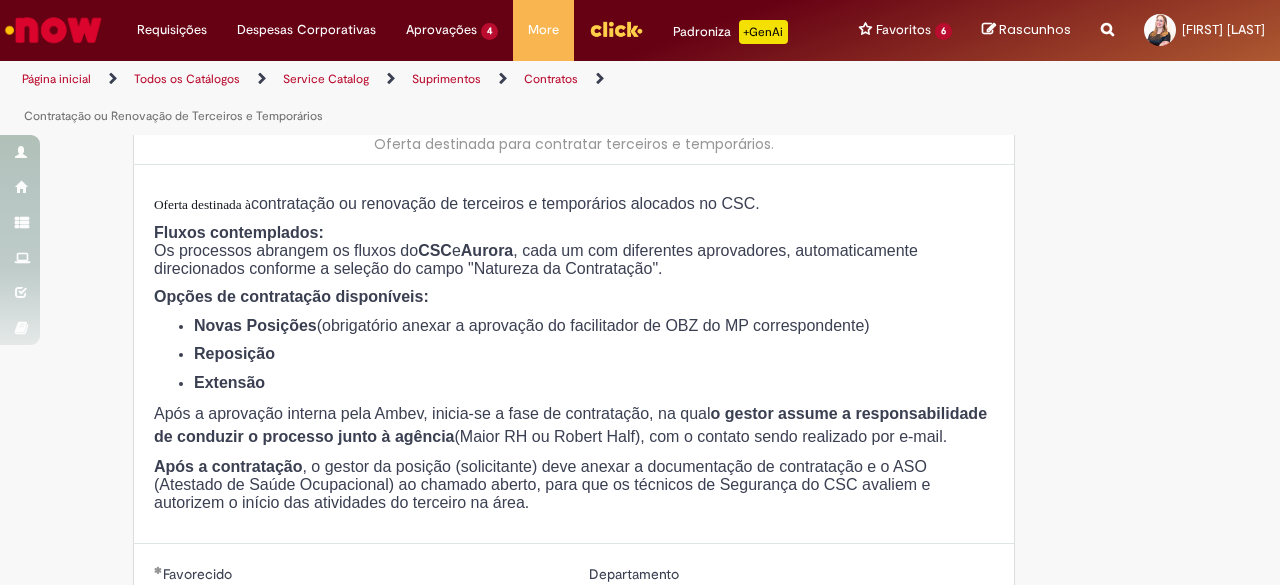 click on "Os processos abrangem os fluxos do  CSC  e  Aurora , cada um com diferentes aprovadores, automaticamente direcionados conforme a seleção do campo "Natureza da Contratação"." at bounding box center [536, 259] 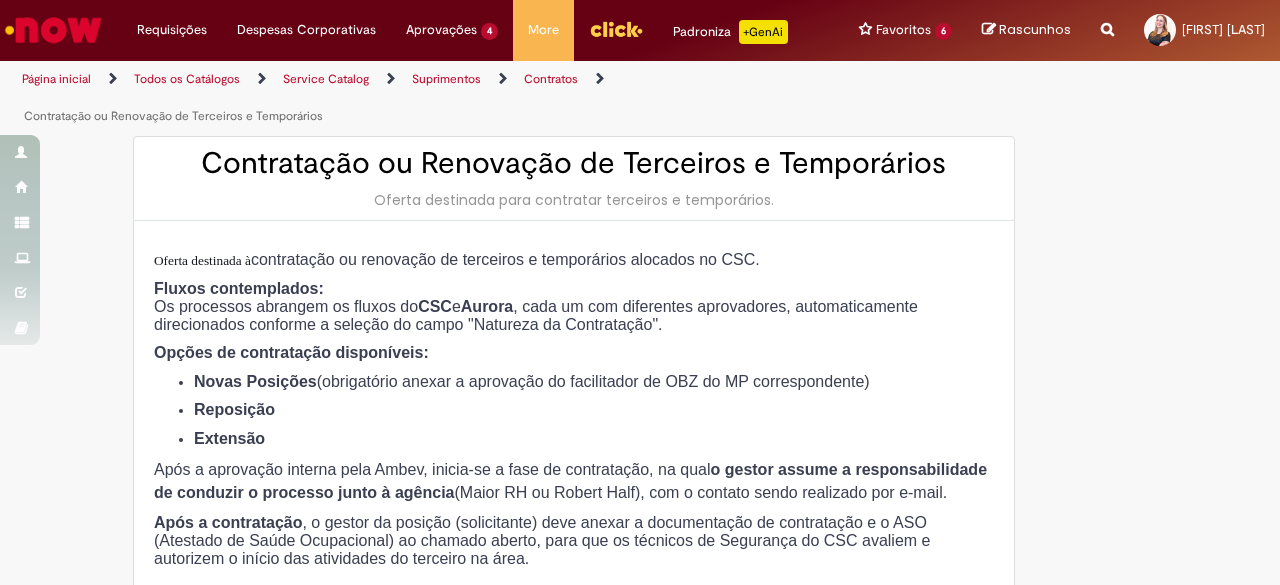 scroll, scrollTop: 0, scrollLeft: 0, axis: both 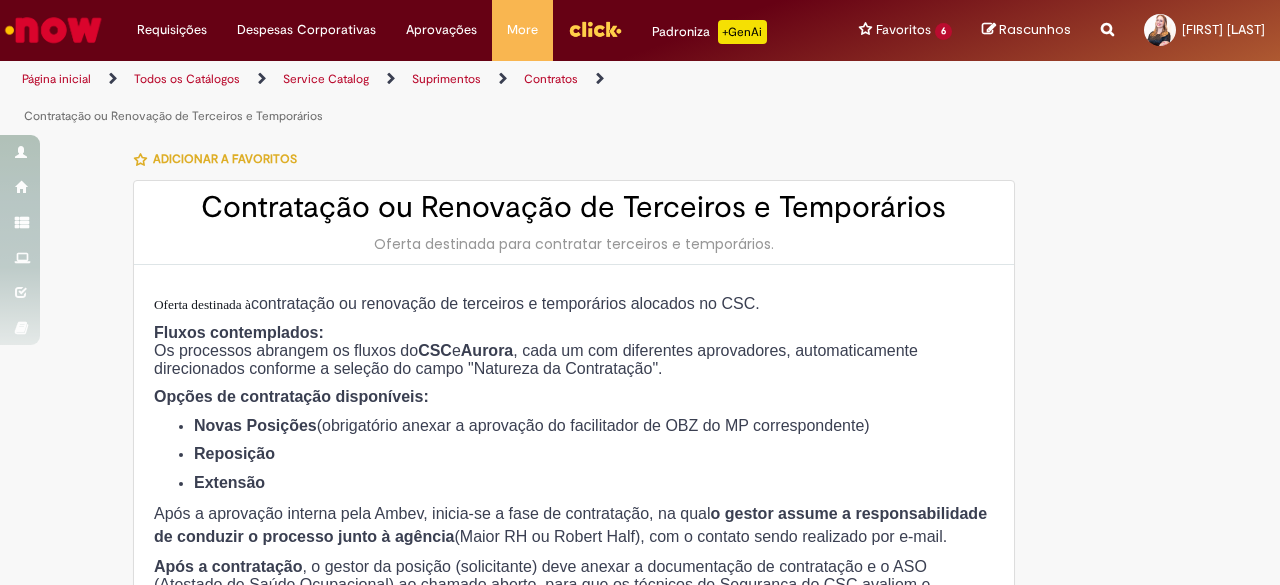 click on "Página inicial
Todos os Catálogos     Service Catalog     Suprimentos     Contratos       Contratação ou Renovação de Terceiros e Temporários" at bounding box center [640, 98] 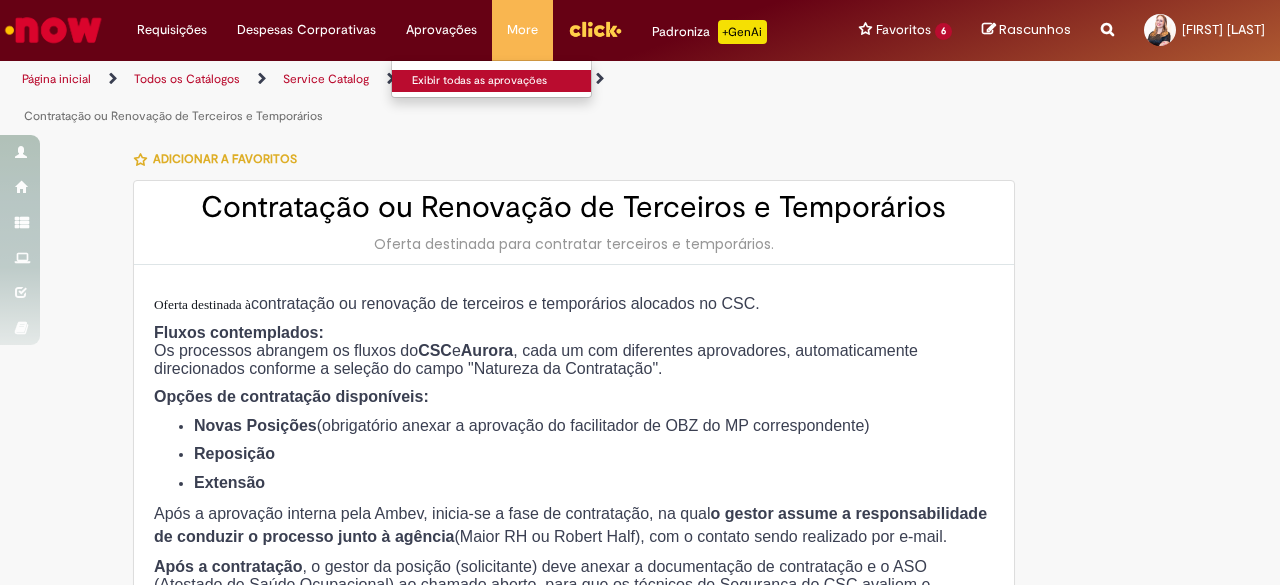 click on "Exibir todas as aprovações" at bounding box center (502, 81) 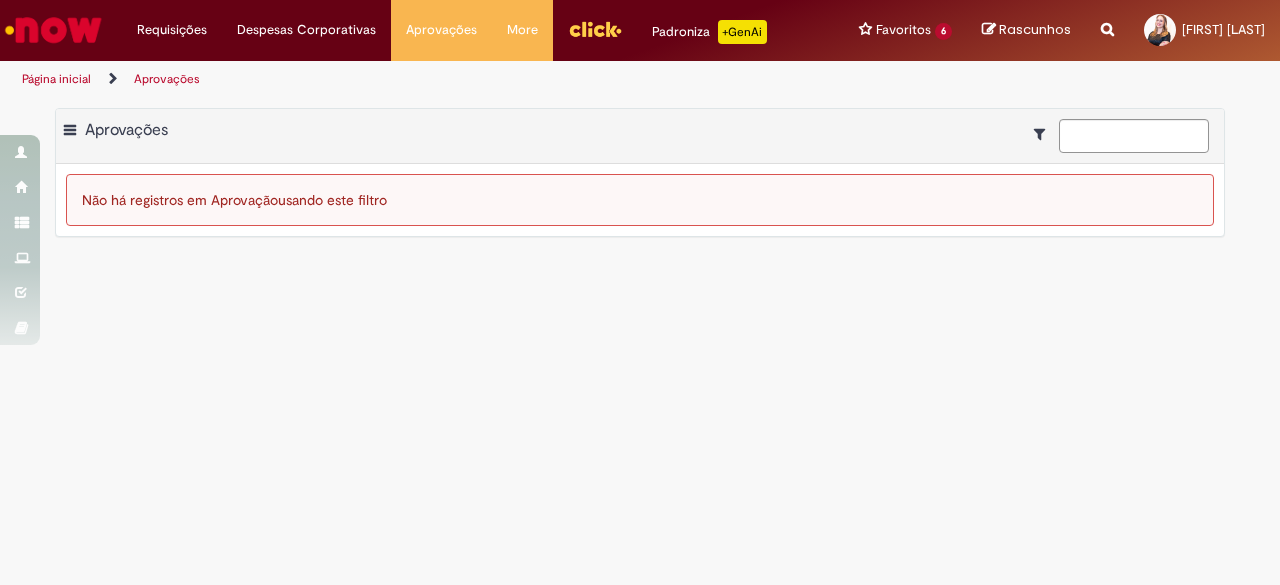 click at bounding box center [1044, 134] 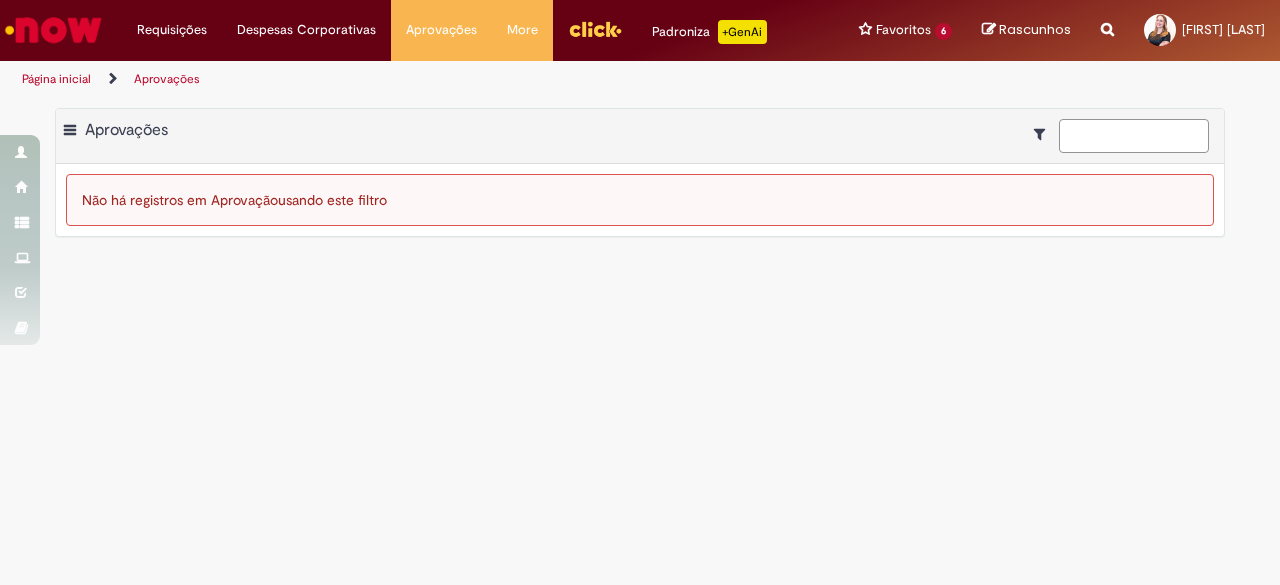 click at bounding box center [1134, 136] 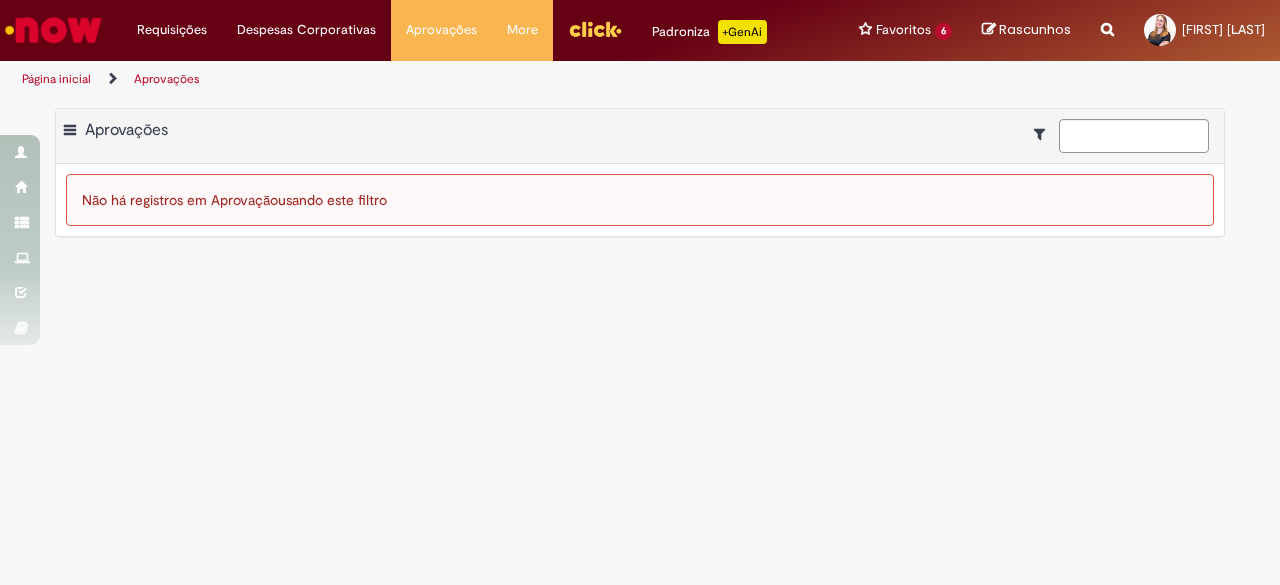 click on "Exportar como PDF Exportar como Excel Exportar como CSV
Aprovações" at bounding box center [640, 136] 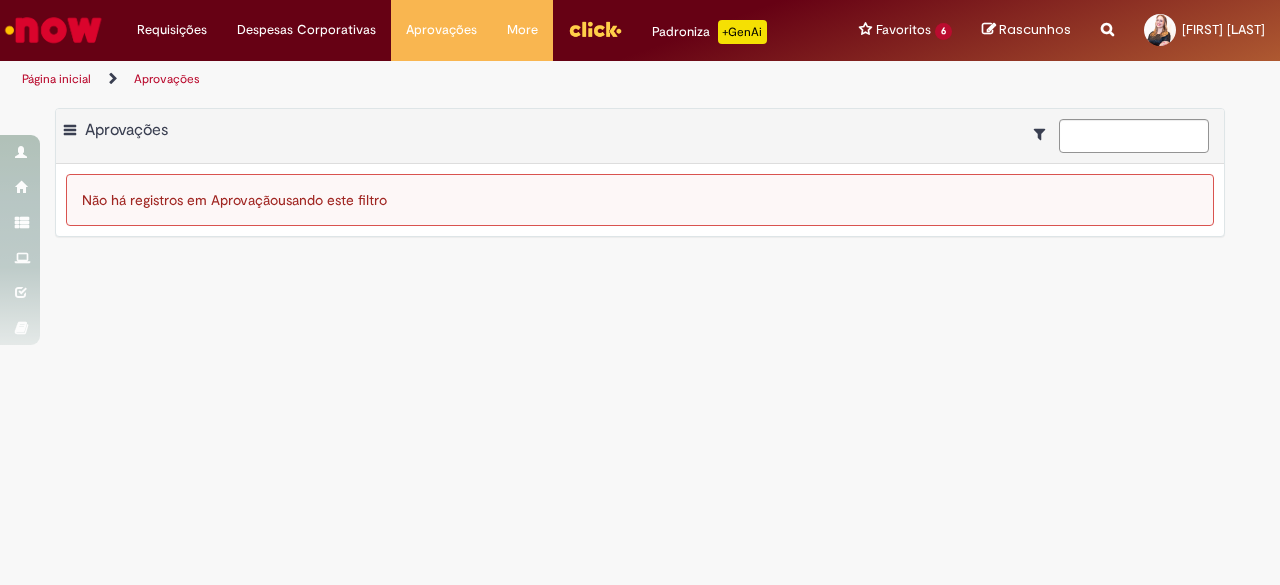 click on "Não há registros em Aprovação  usando este filtro" at bounding box center [640, 200] 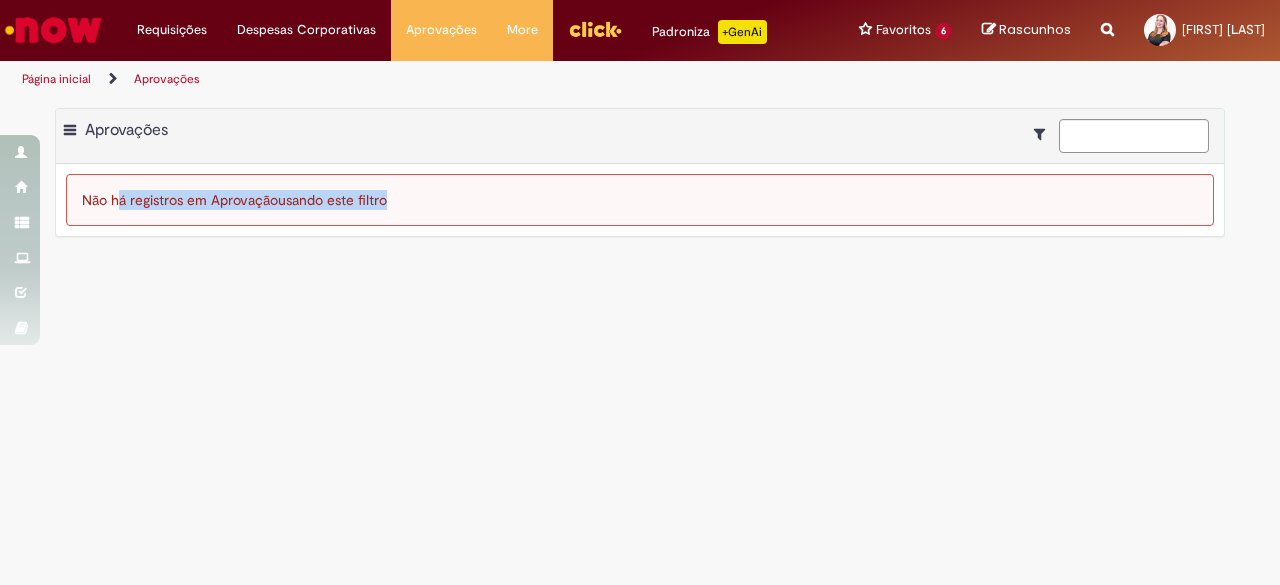drag, startPoint x: 60, startPoint y: 214, endPoint x: 464, endPoint y: 219, distance: 404.03094 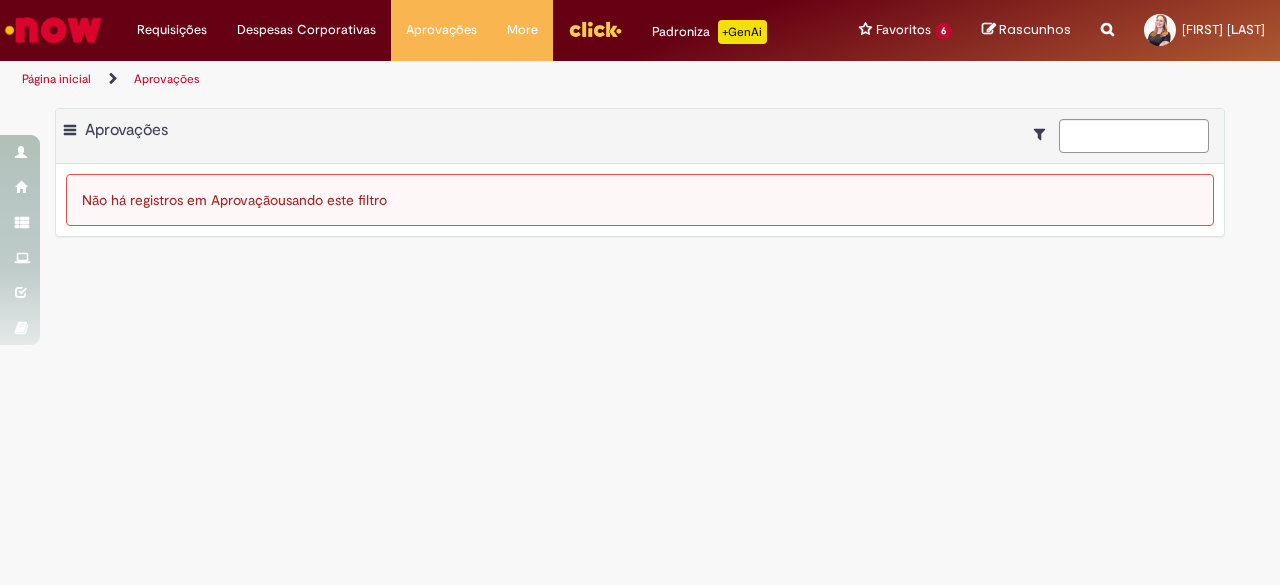 click on "Aprovações
Exportar como PDF Exportar como Excel Exportar como CSV
Aprovações
Não há registros em Aprovação  usando este filtro" at bounding box center [640, 341] 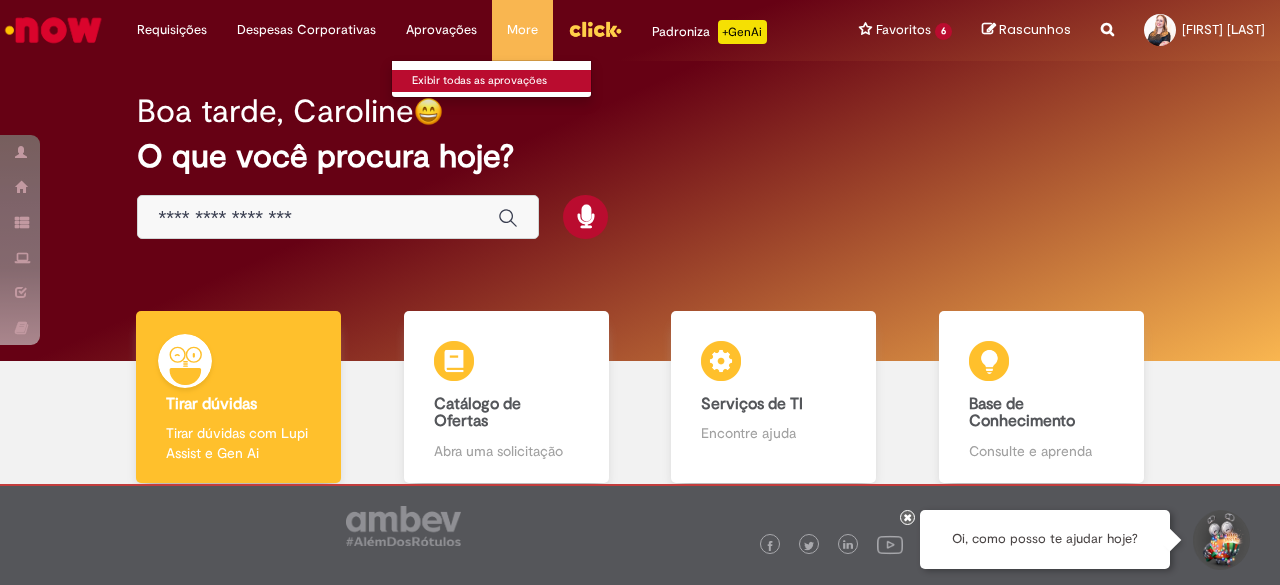 click on "Exibir todas as aprovações" at bounding box center [502, 81] 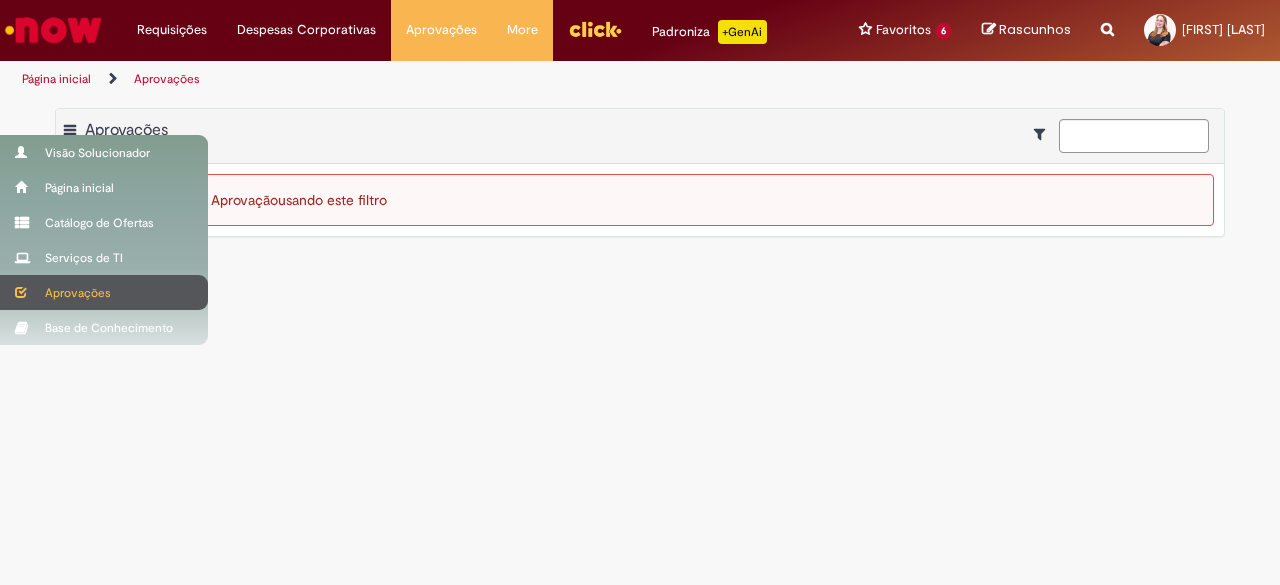 click on "Aprovações" at bounding box center (104, 292) 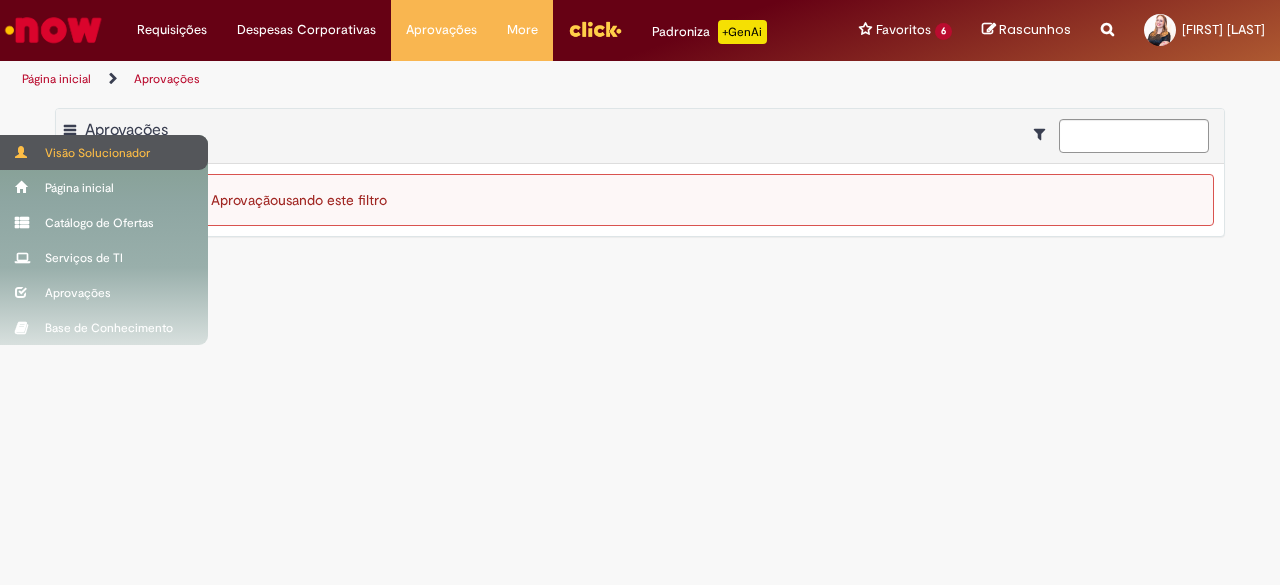 click on "Visão Solucionador" at bounding box center (104, 152) 